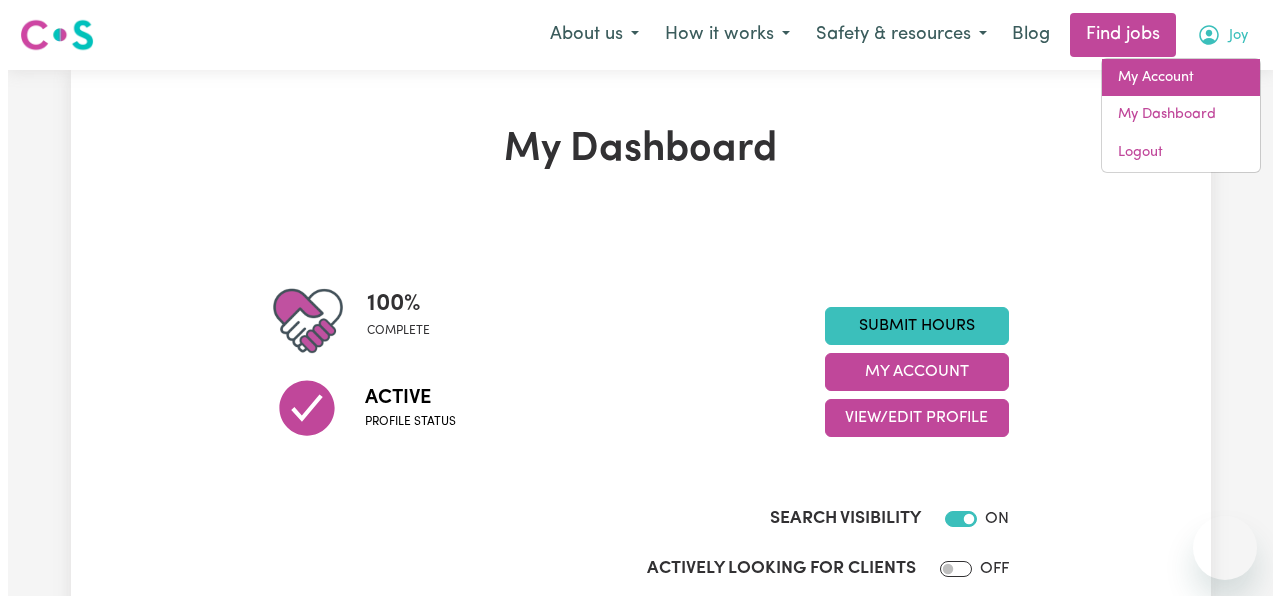 scroll, scrollTop: 0, scrollLeft: 0, axis: both 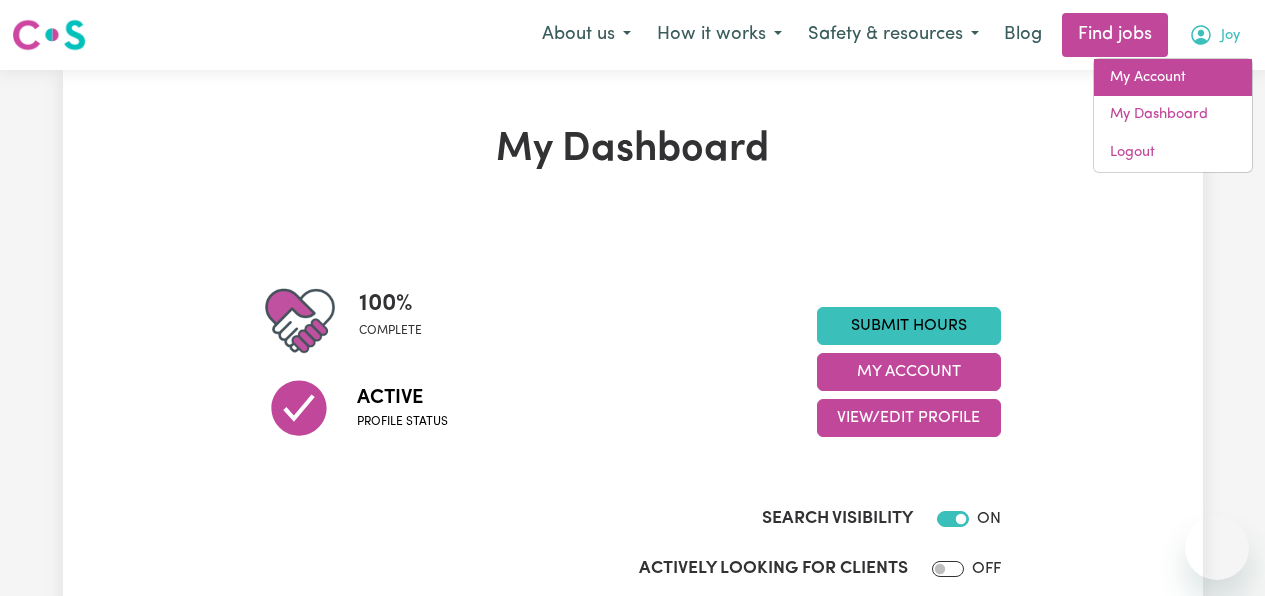 click on "My Account" at bounding box center (1173, 78) 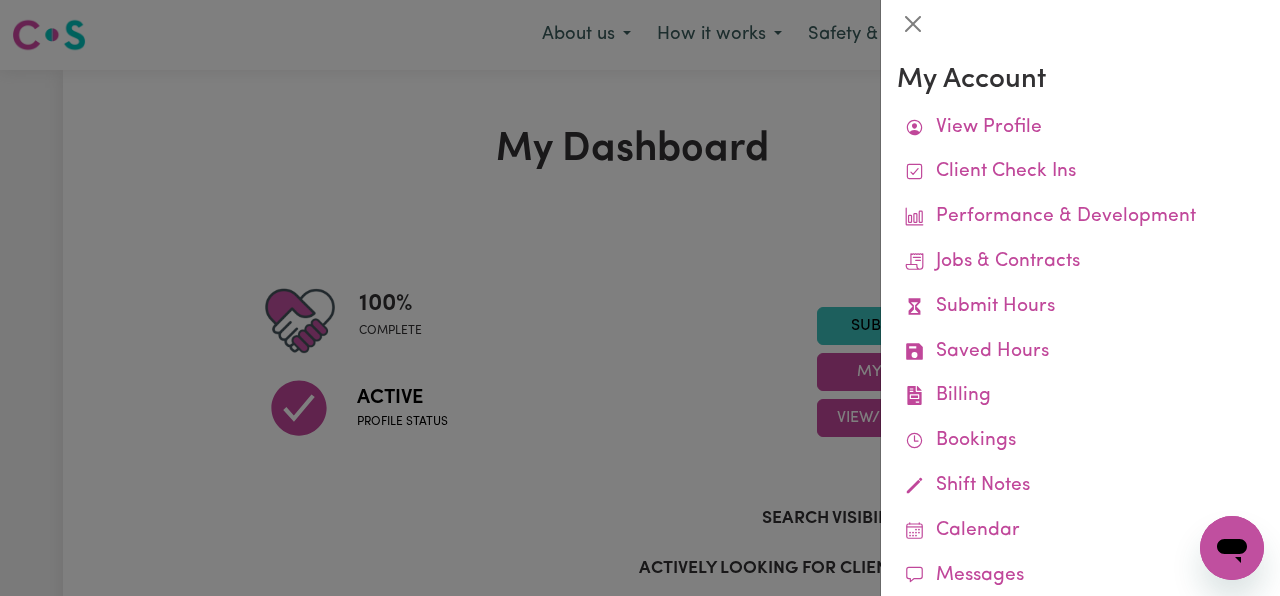 scroll, scrollTop: 0, scrollLeft: 0, axis: both 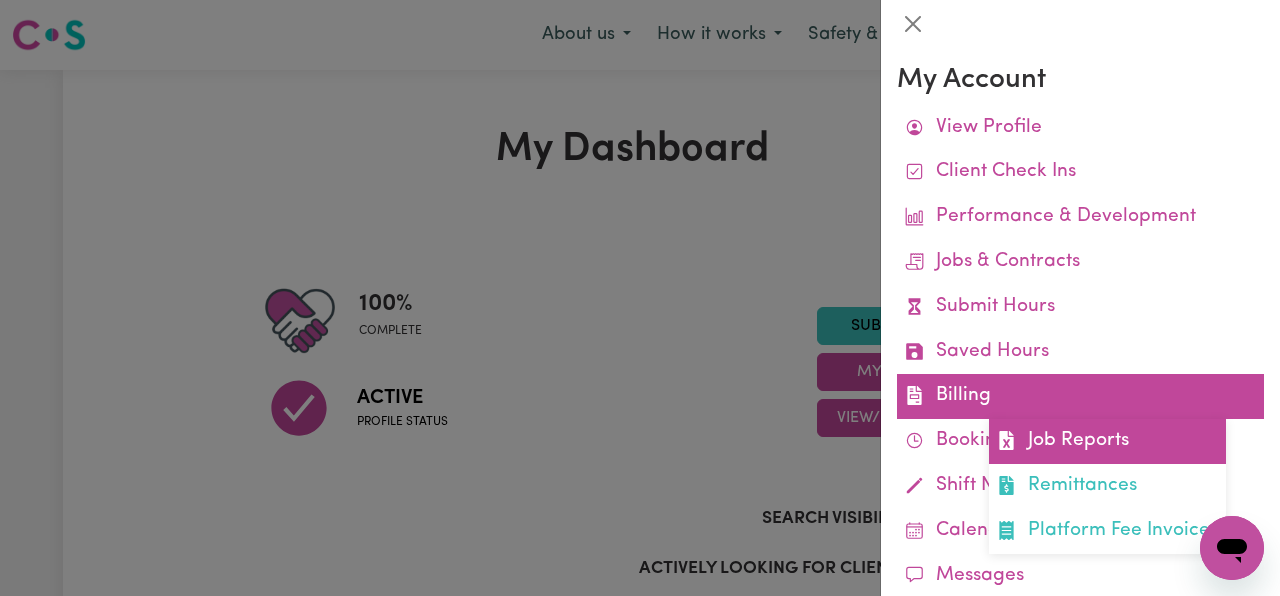 click on "Job Reports" at bounding box center [1107, 441] 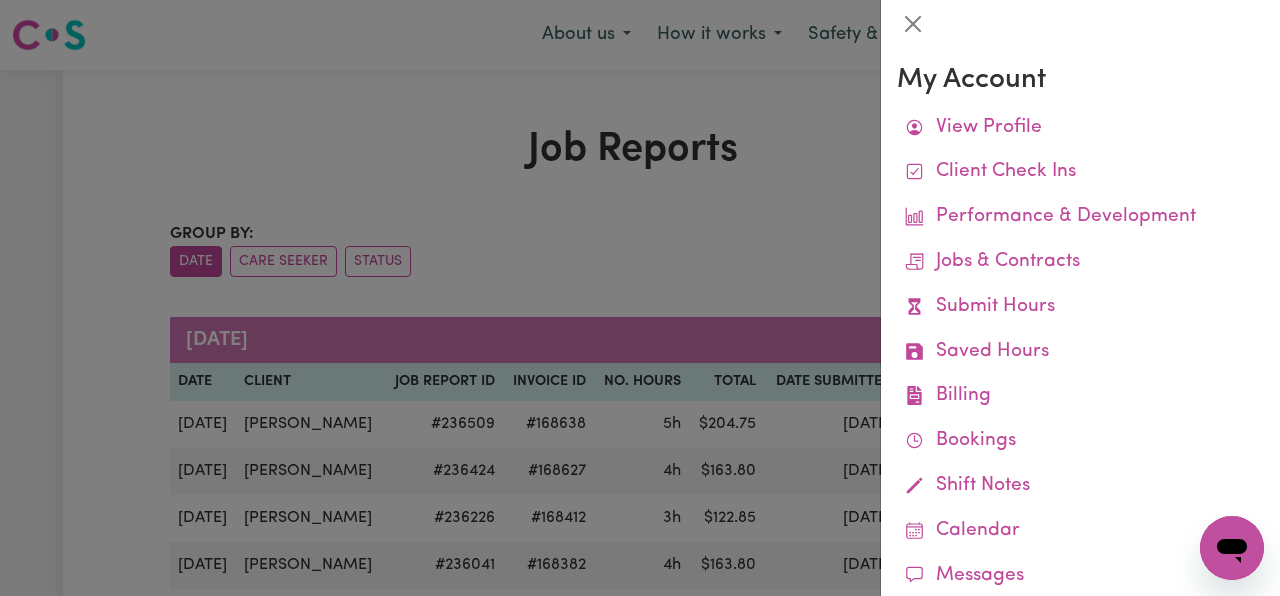 click at bounding box center [640, 298] 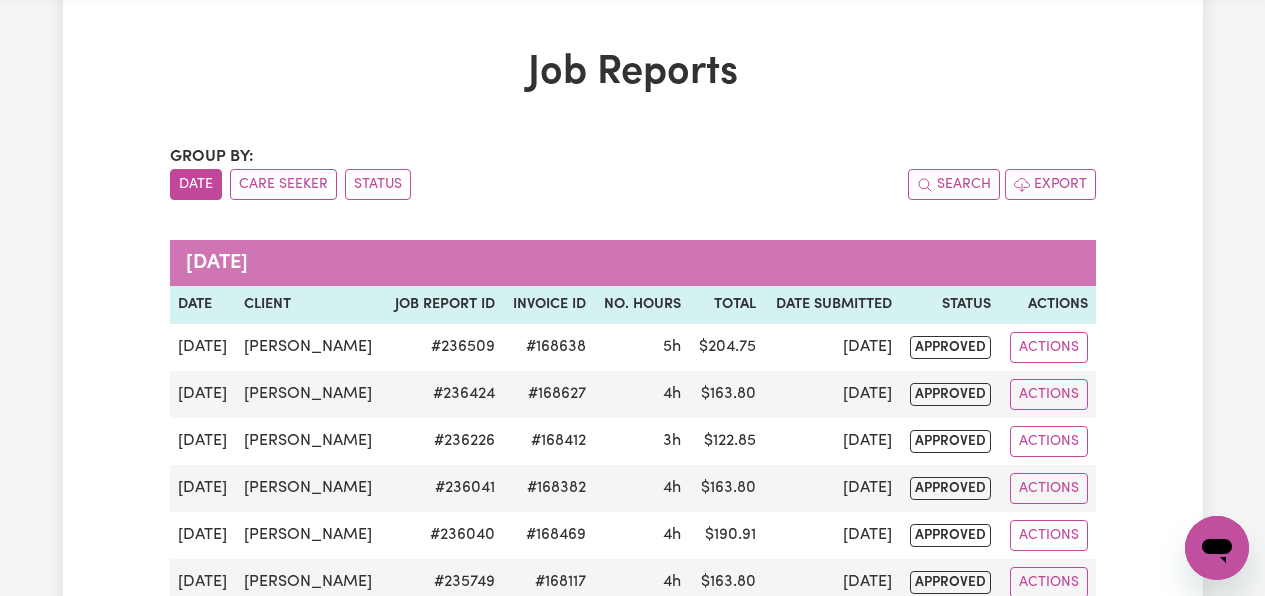 scroll, scrollTop: 0, scrollLeft: 0, axis: both 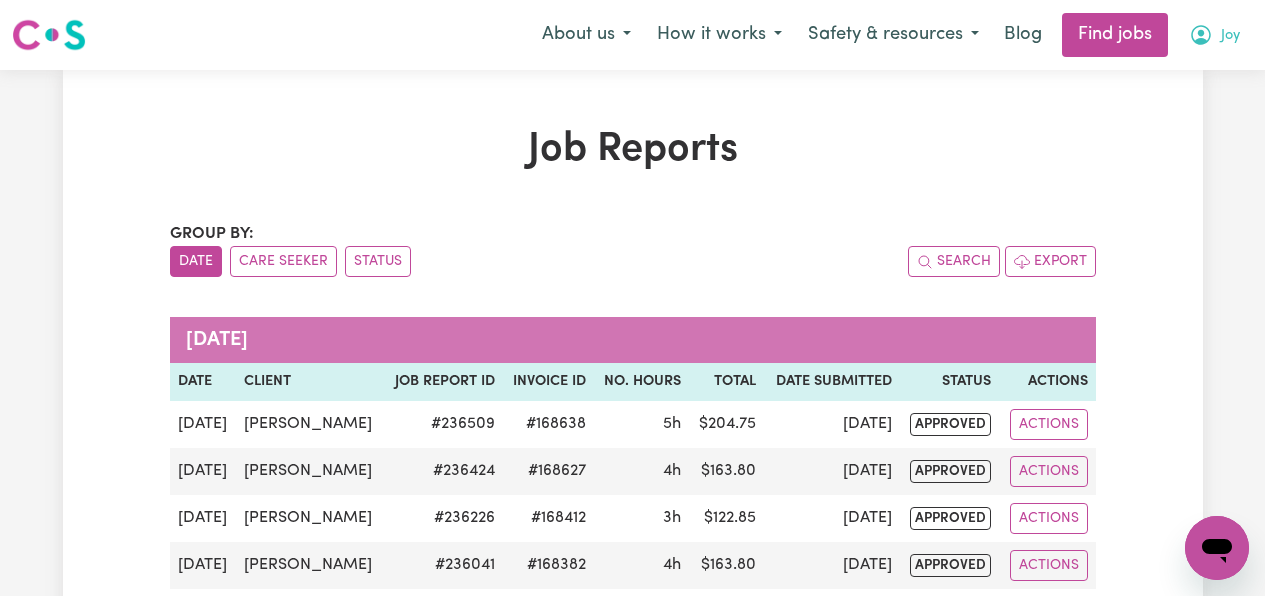 click 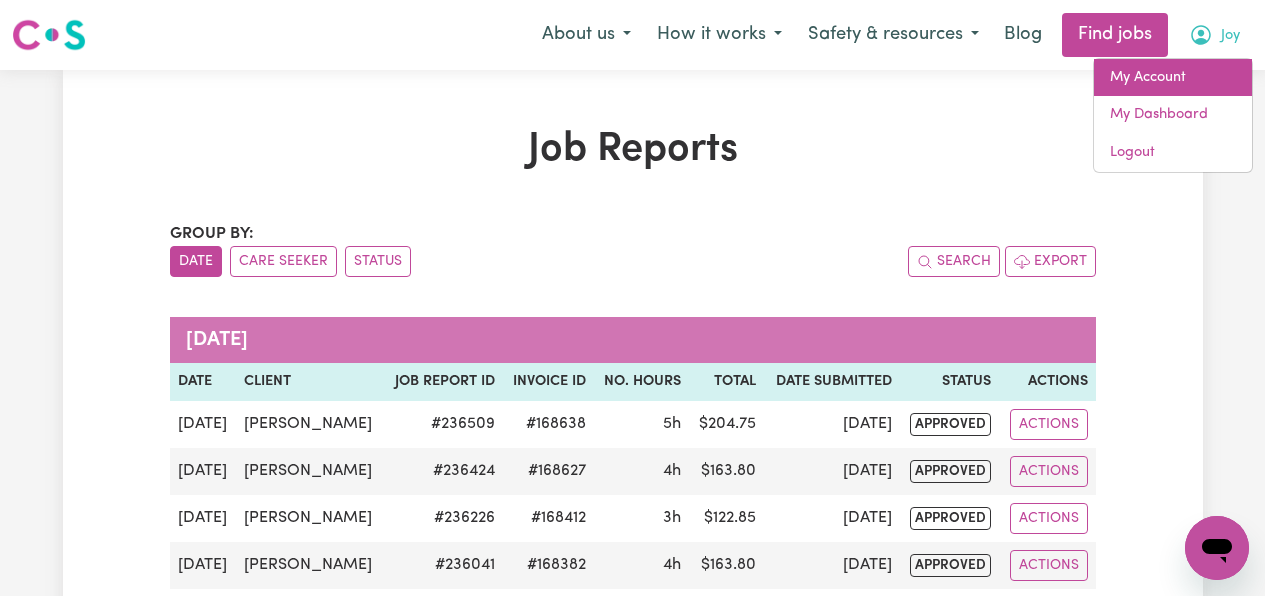 click on "My Account" at bounding box center [1173, 78] 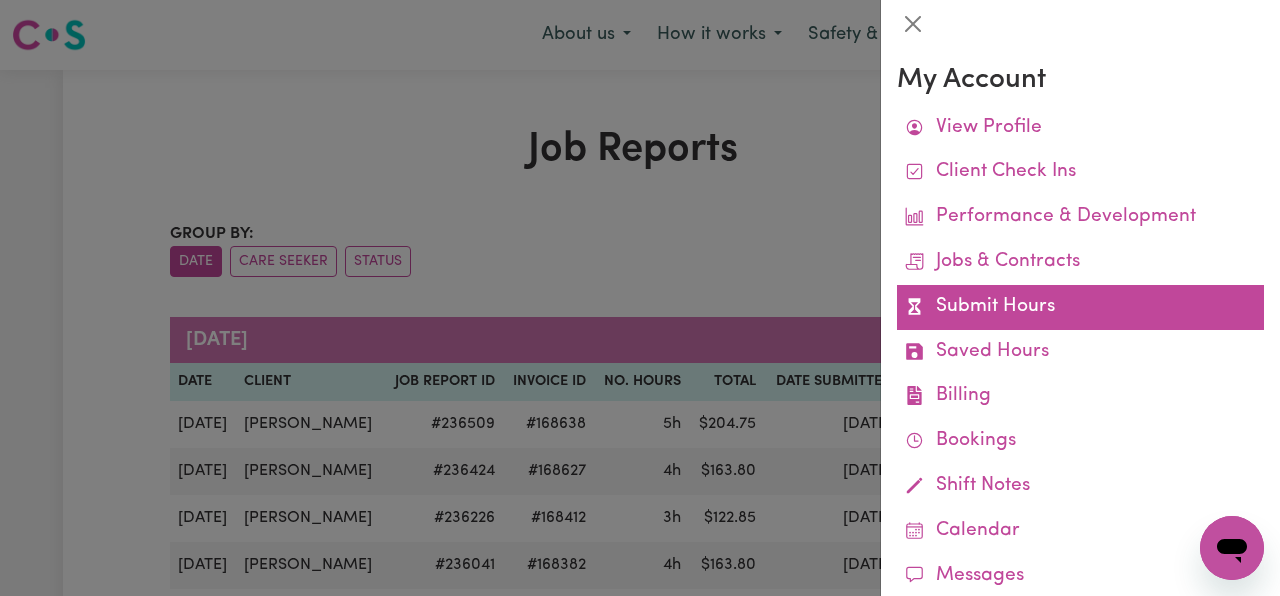 click on "Submit Hours" at bounding box center (1080, 307) 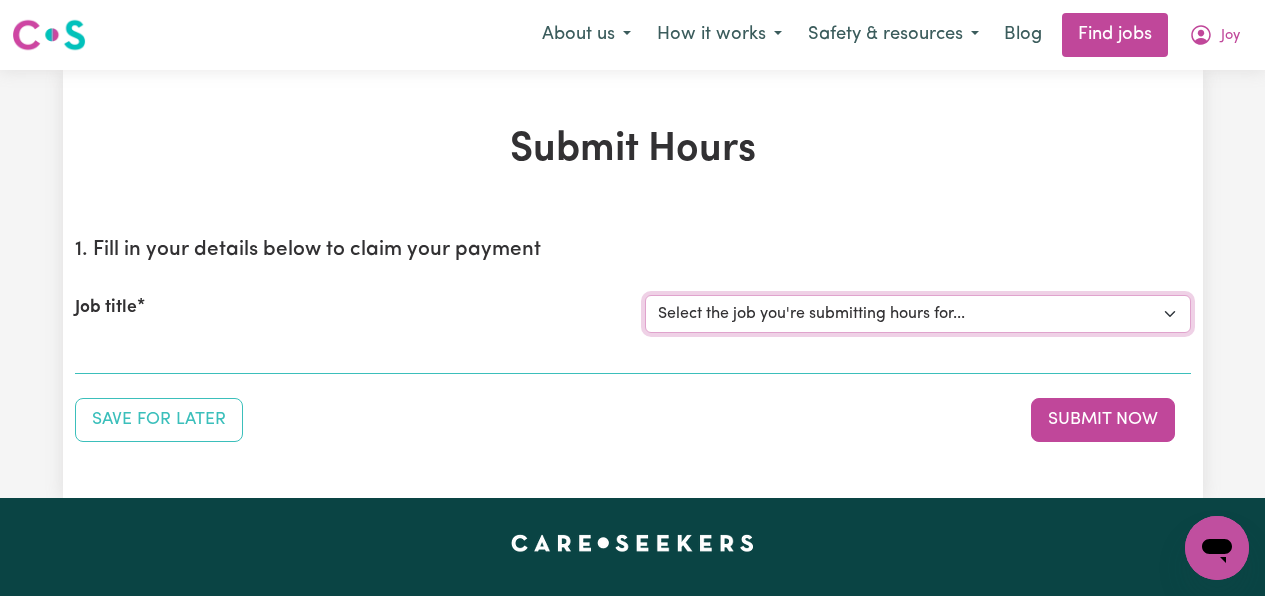 click on "Select the job you're submitting hours for... [[PERSON_NAME]] [DEMOGRAPHIC_DATA] Support Workers Required in [GEOGRAPHIC_DATA], [GEOGRAPHIC_DATA] [[PERSON_NAME]] Support Worker Needed for Personal care and social companionship at [GEOGRAPHIC_DATA],[GEOGRAPHIC_DATA]" at bounding box center (918, 314) 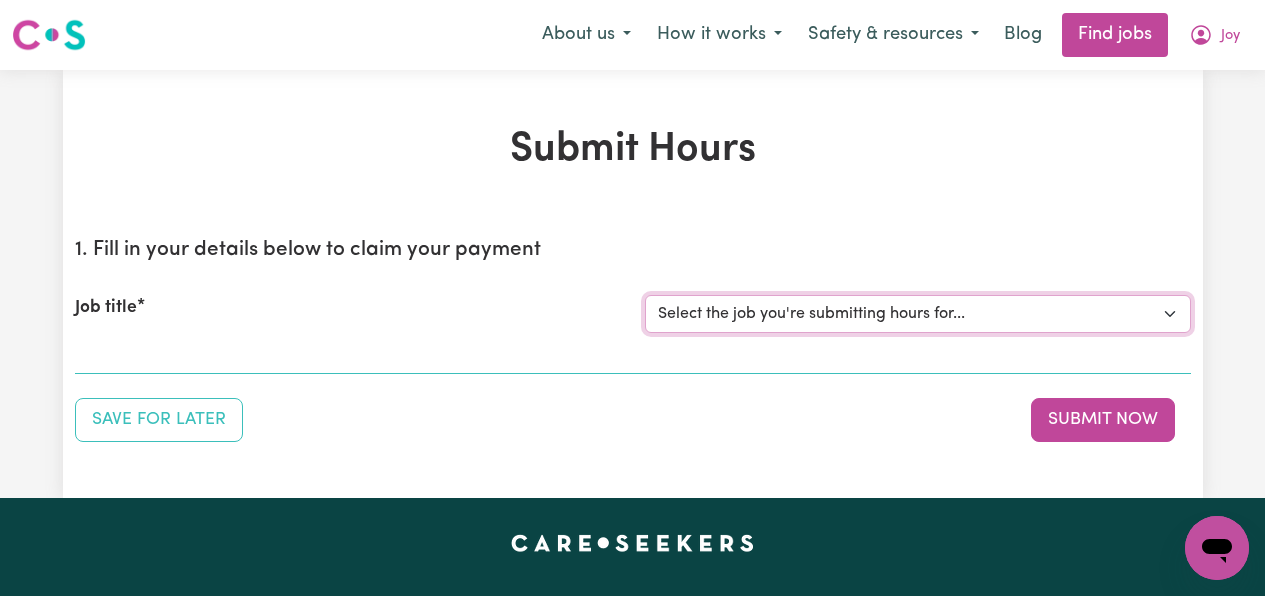 select on "12649" 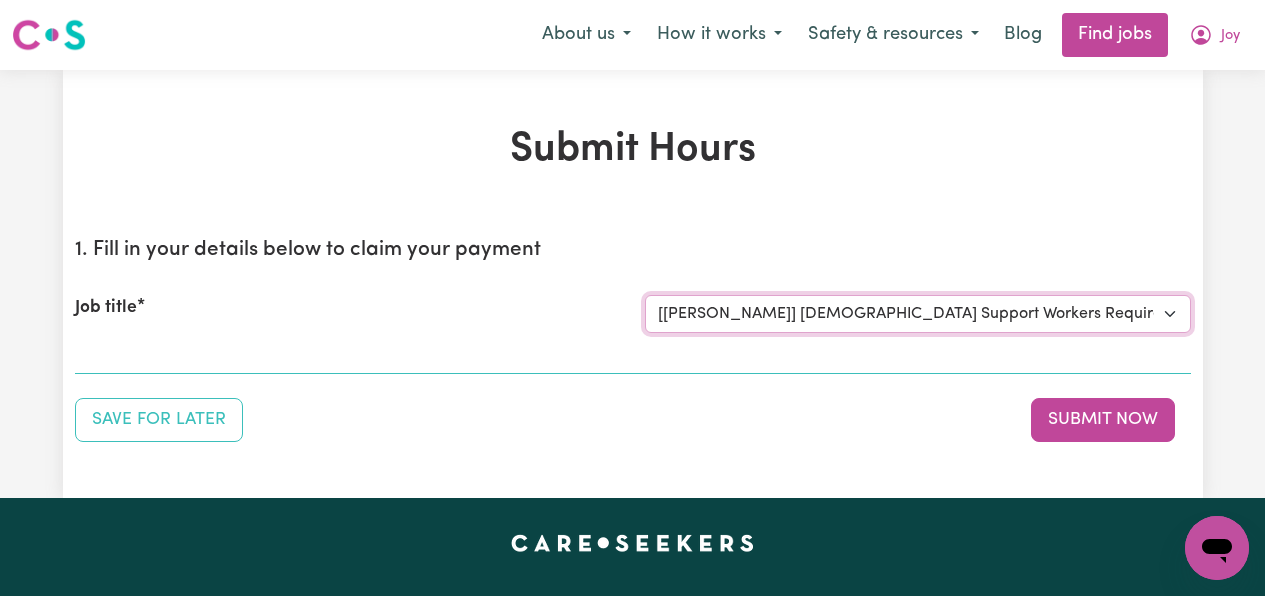 click on "Select the job you're submitting hours for... [[PERSON_NAME]] [DEMOGRAPHIC_DATA] Support Workers Required in [GEOGRAPHIC_DATA], [GEOGRAPHIC_DATA] [[PERSON_NAME]] Support Worker Needed for Personal care and social companionship at [GEOGRAPHIC_DATA],[GEOGRAPHIC_DATA]" at bounding box center (918, 314) 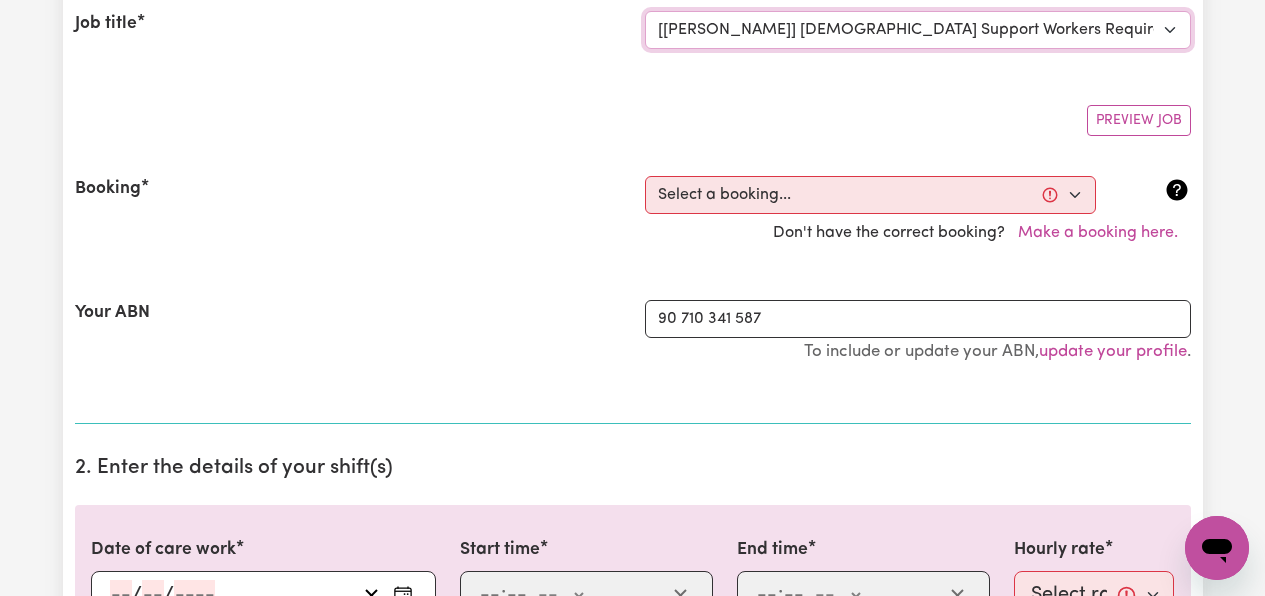 scroll, scrollTop: 300, scrollLeft: 0, axis: vertical 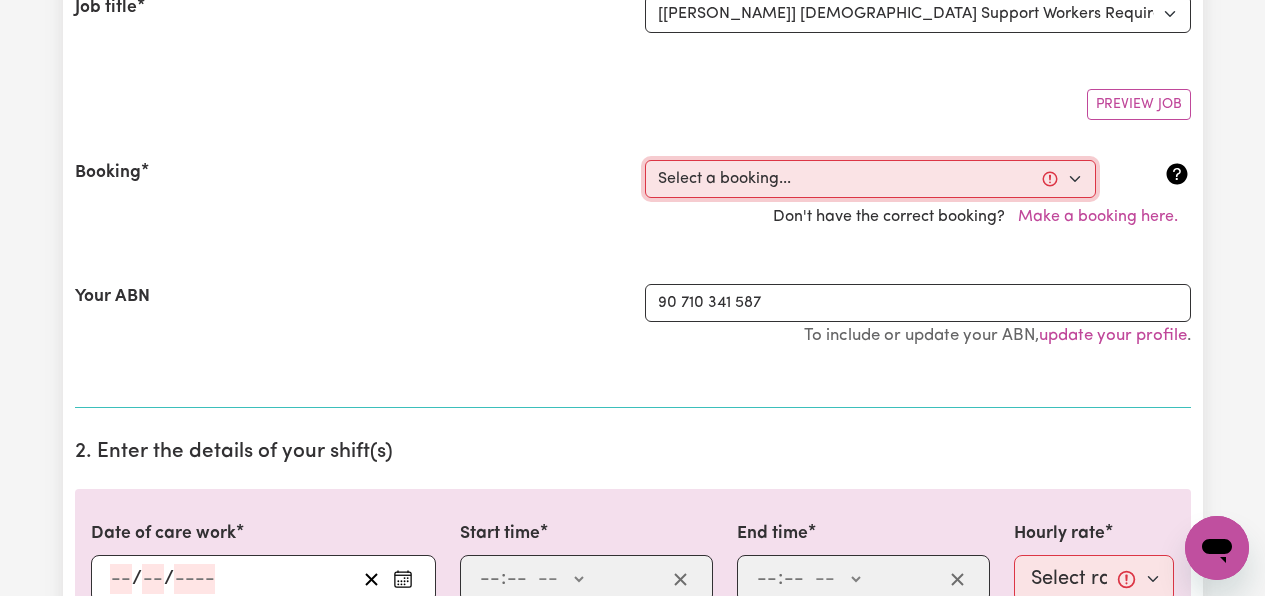 click on "Select a booking... [DATE] 09:00am to 01:00pm (RECURRING) [DATE] 09:00am to 01:00pm (RECURRING) [DATE] 1:00pm to 3:15pm (ONE-OFF) [DATE] 09:00am to 01:00pm (RECURRING) [DATE] 09:00am to 01:00pm (RECURRING) [DATE] 09:00am to 01:00pm (RECURRING) [DATE] 09:00am to 01:00pm (RECURRING) [DATE] 09:00am to 01:00pm (RECURRING) [DATE] 09:00am to 01:00pm (RECURRING) [DATE] 09:00am to 01:00pm (RECURRING) [DATE] 1:00pm to 2:00pm (ONE-OFF)" at bounding box center (870, 179) 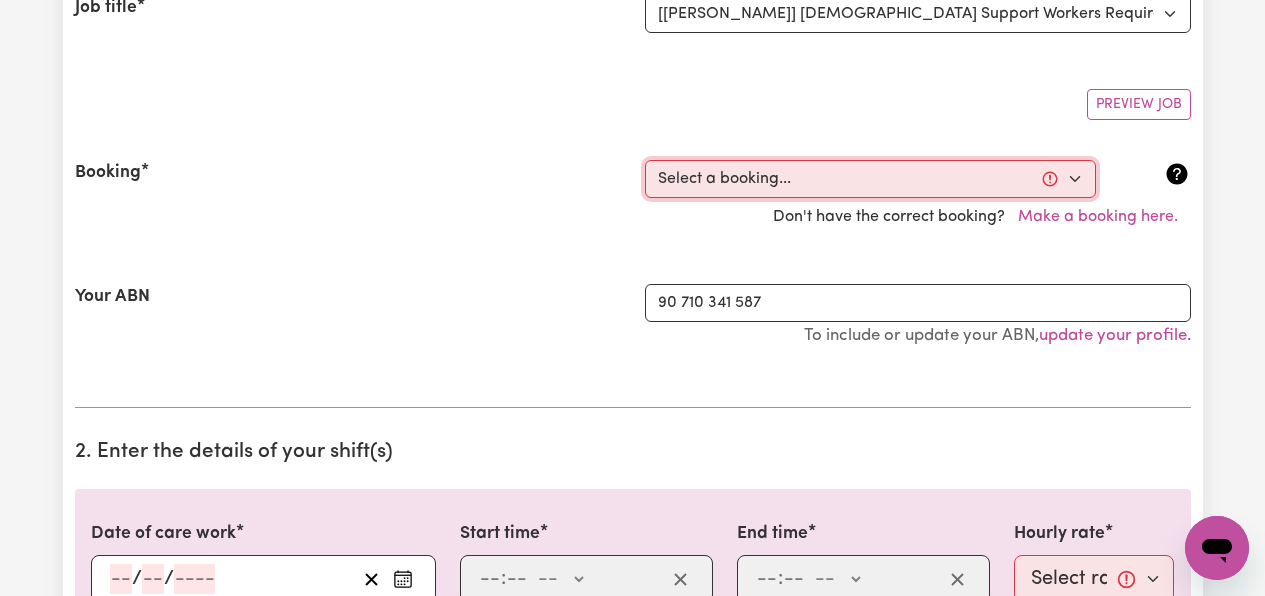 select on "343548" 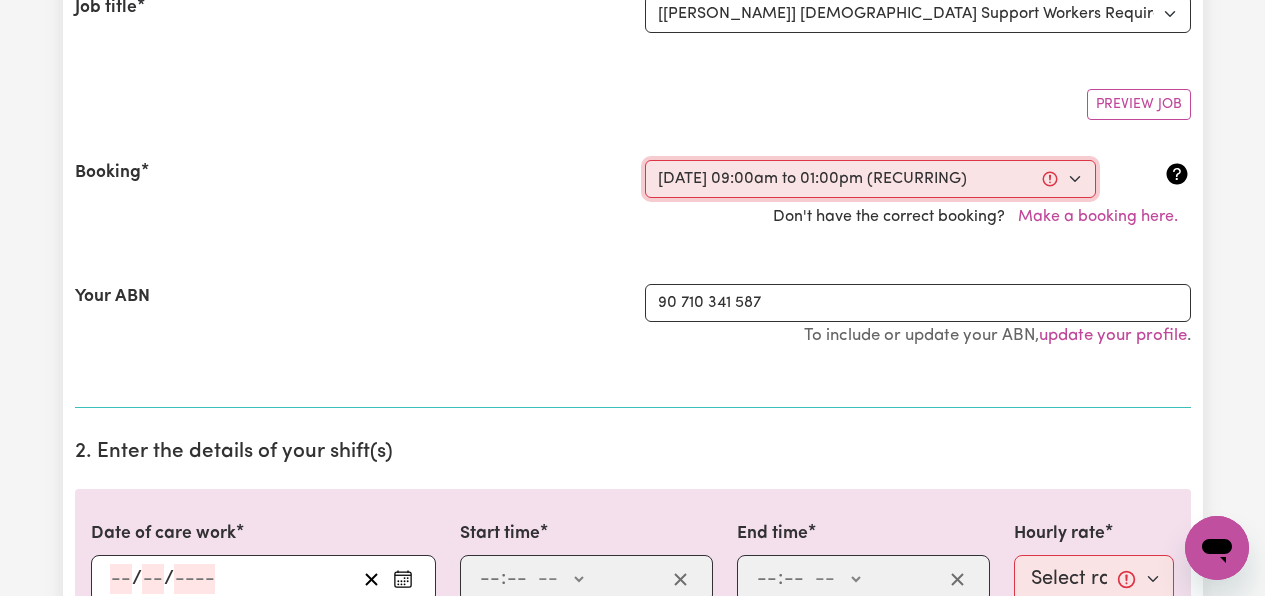 click on "Select a booking... [DATE] 09:00am to 01:00pm (RECURRING) [DATE] 09:00am to 01:00pm (RECURRING) [DATE] 1:00pm to 3:15pm (ONE-OFF) [DATE] 09:00am to 01:00pm (RECURRING) [DATE] 09:00am to 01:00pm (RECURRING) [DATE] 09:00am to 01:00pm (RECURRING) [DATE] 09:00am to 01:00pm (RECURRING) [DATE] 09:00am to 01:00pm (RECURRING) [DATE] 09:00am to 01:00pm (RECURRING) [DATE] 09:00am to 01:00pm (RECURRING) [DATE] 1:00pm to 2:00pm (ONE-OFF)" at bounding box center [870, 179] 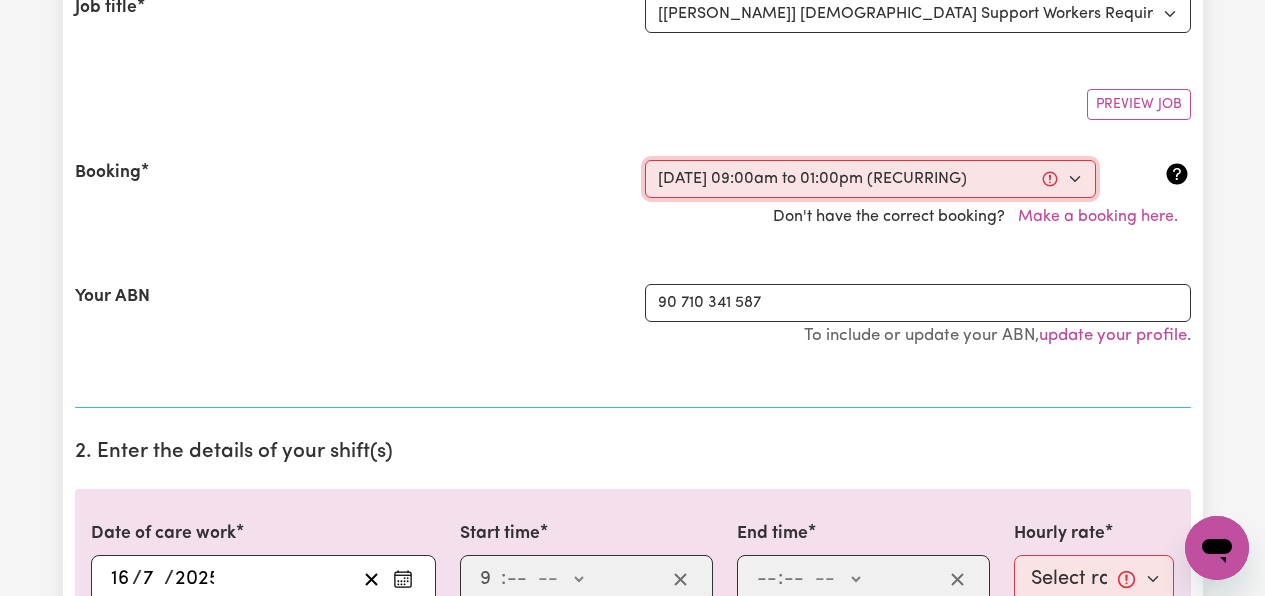 type on "0" 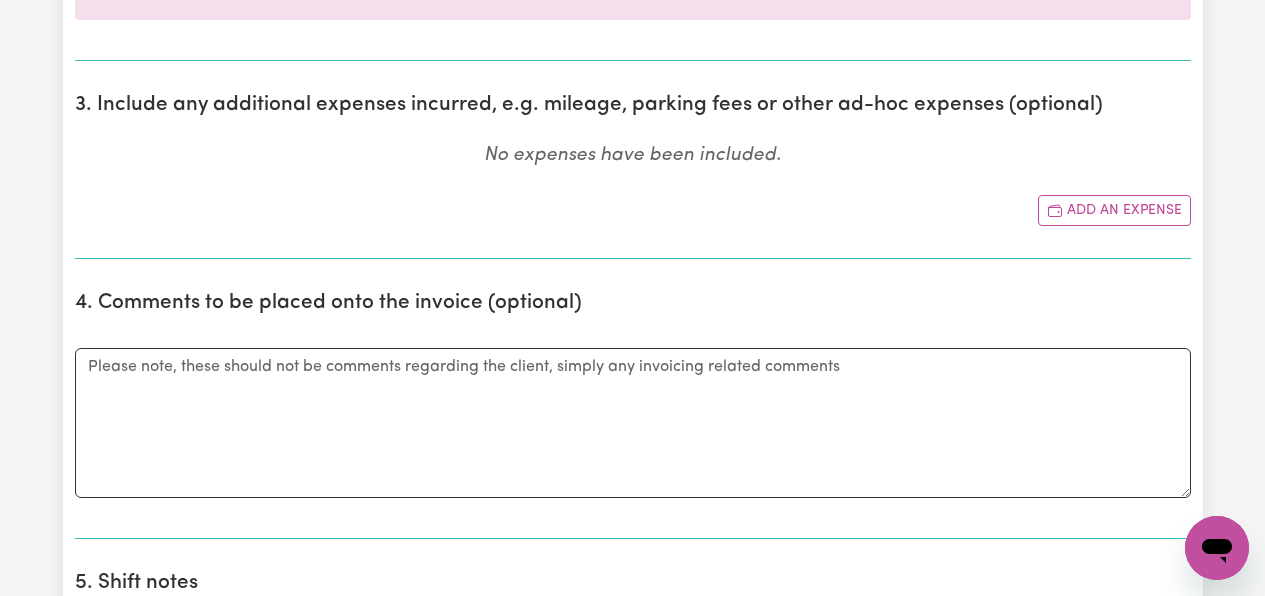 scroll, scrollTop: 1000, scrollLeft: 0, axis: vertical 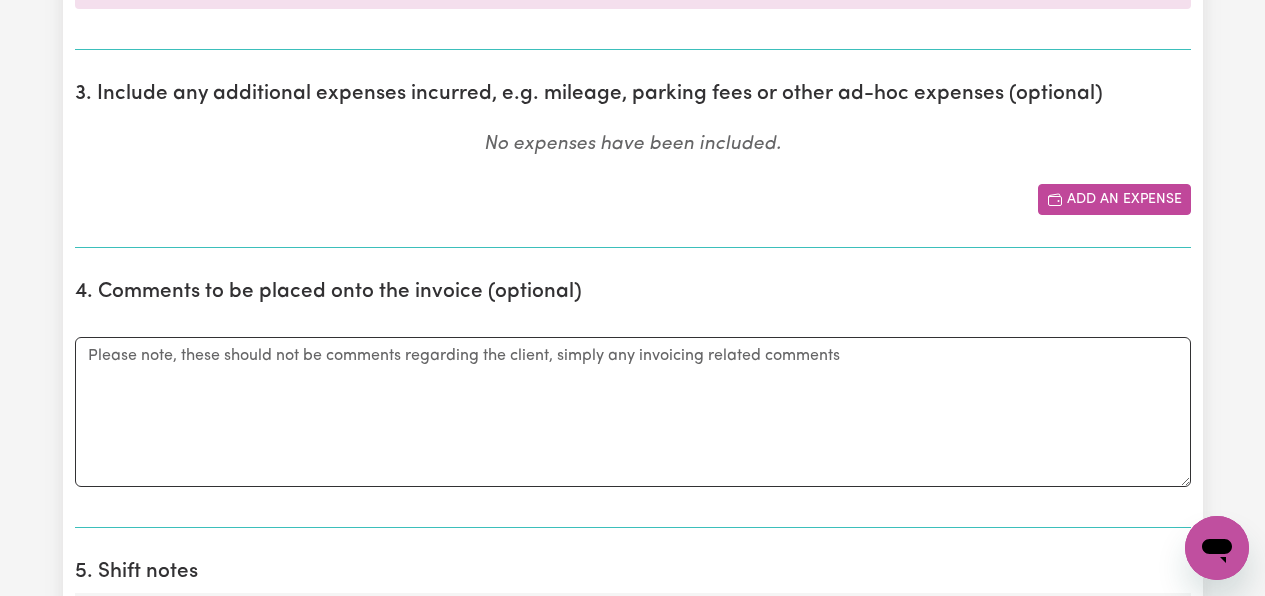click on "Add an expense" at bounding box center [1114, 199] 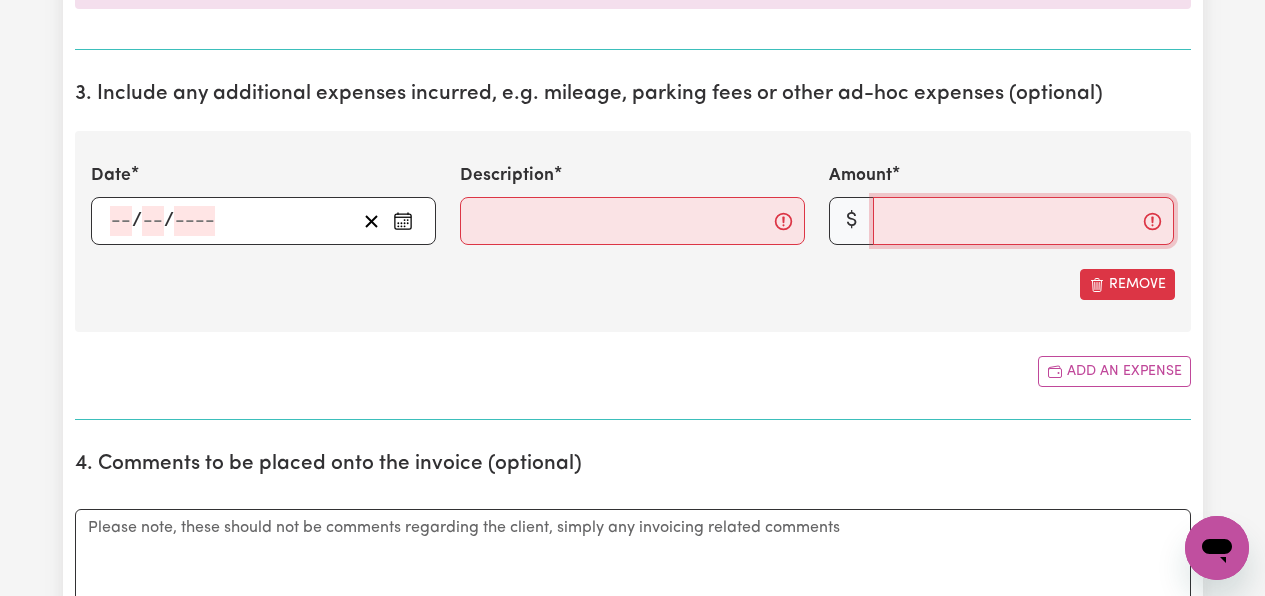 click on "Amount" at bounding box center [1023, 221] 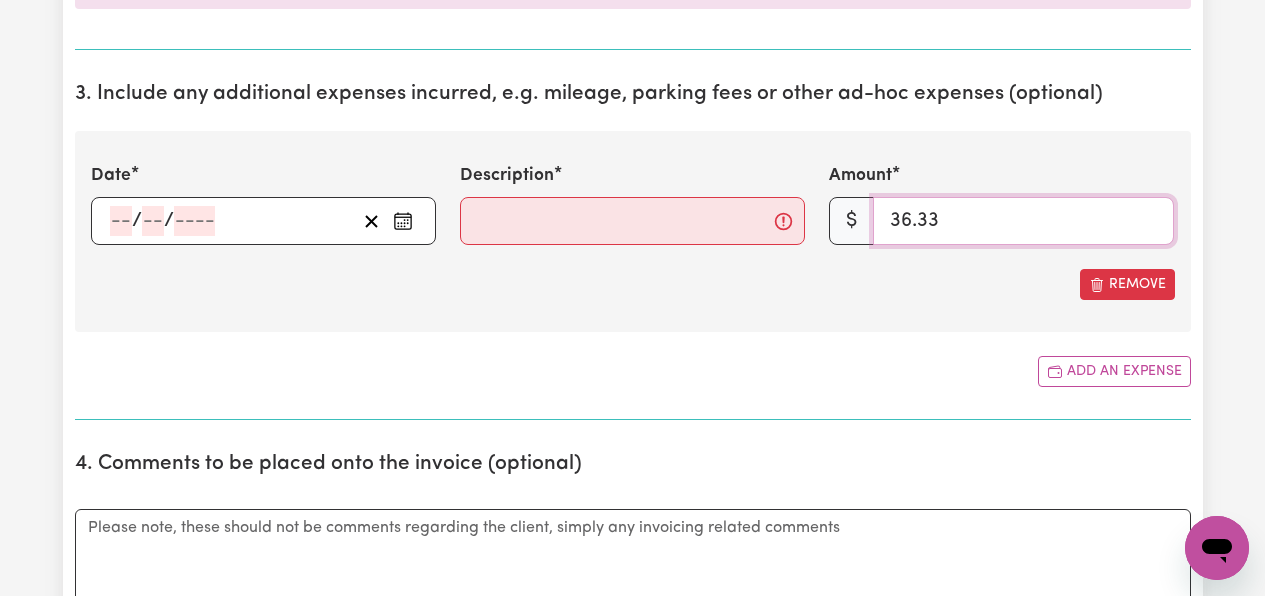 type on "36.33" 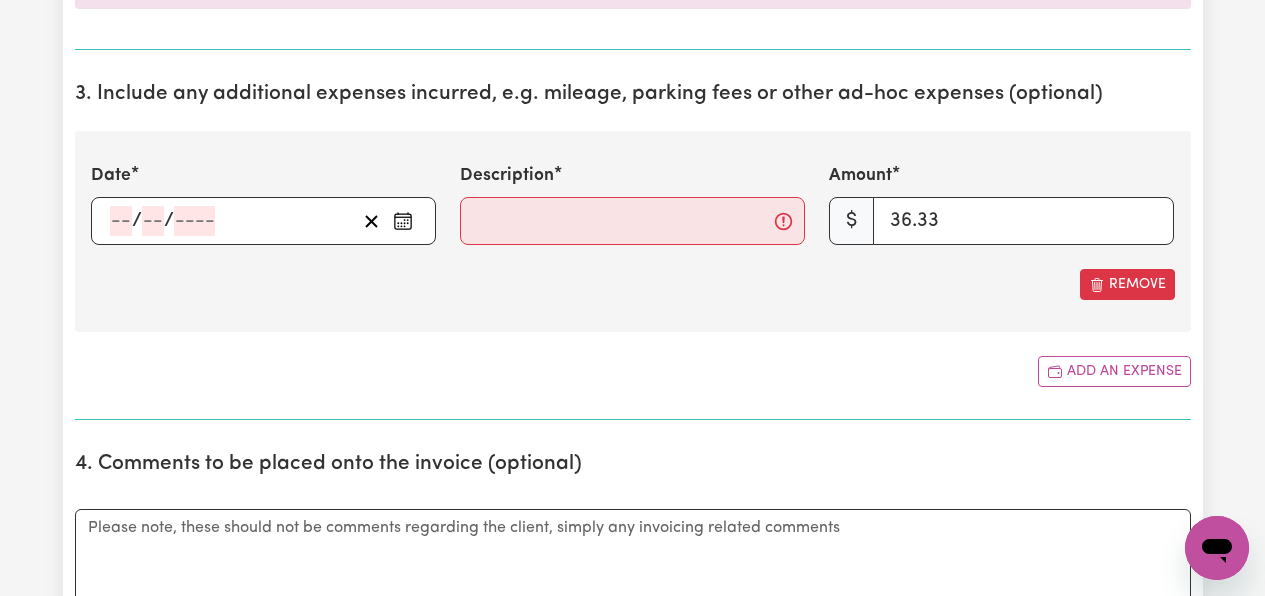 click on "Date / / Description Amount $ 36.33 Remove" at bounding box center (633, 231) 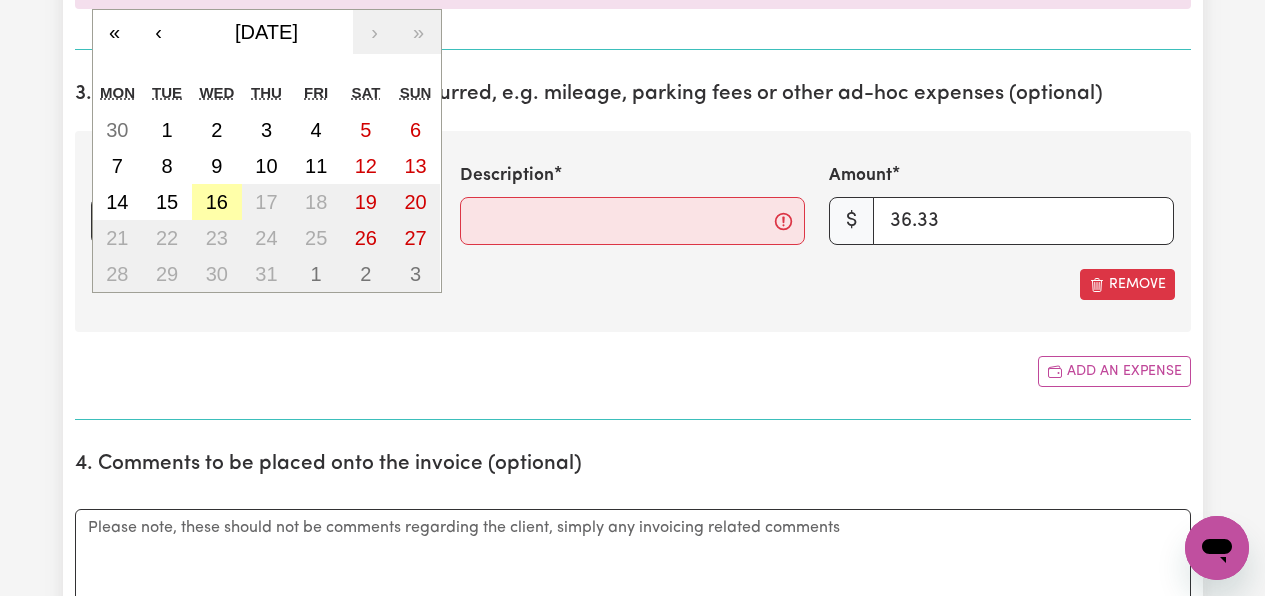 click on "16" at bounding box center [217, 202] 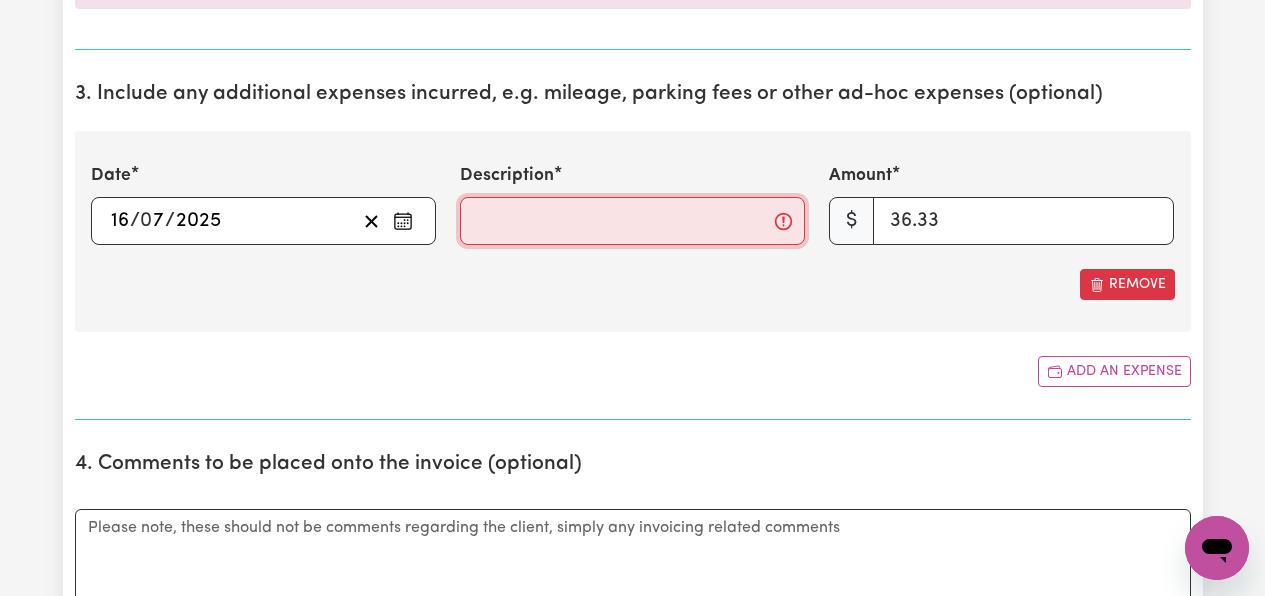 click on "Description" at bounding box center (632, 221) 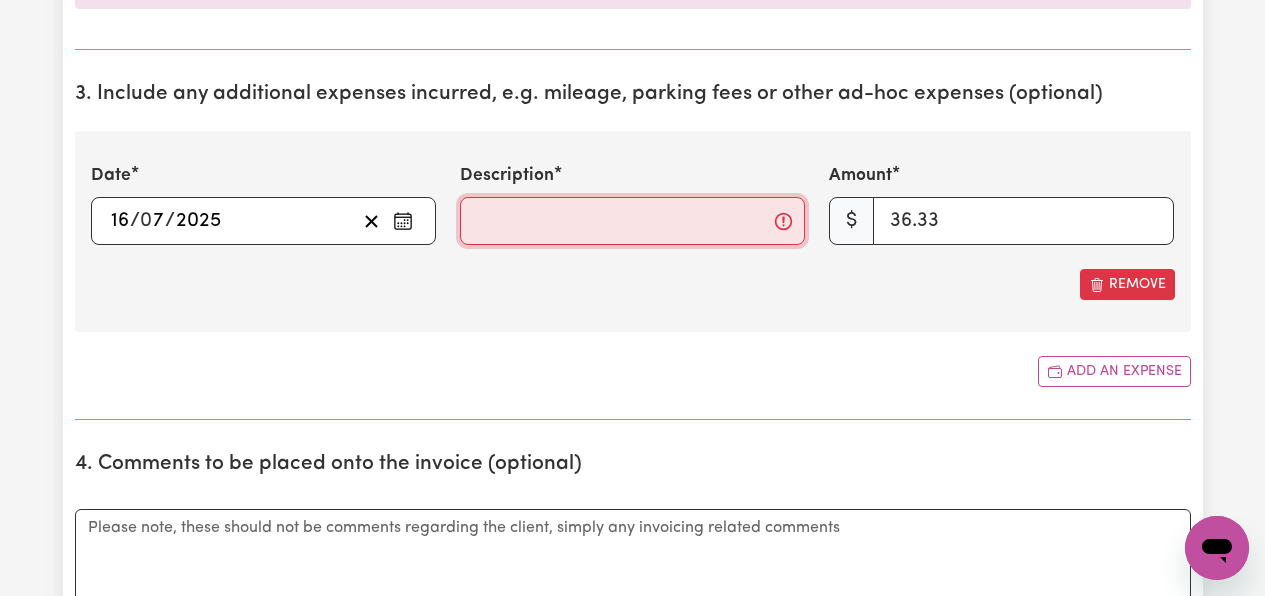 type on "Mileage from clients home to shops and return" 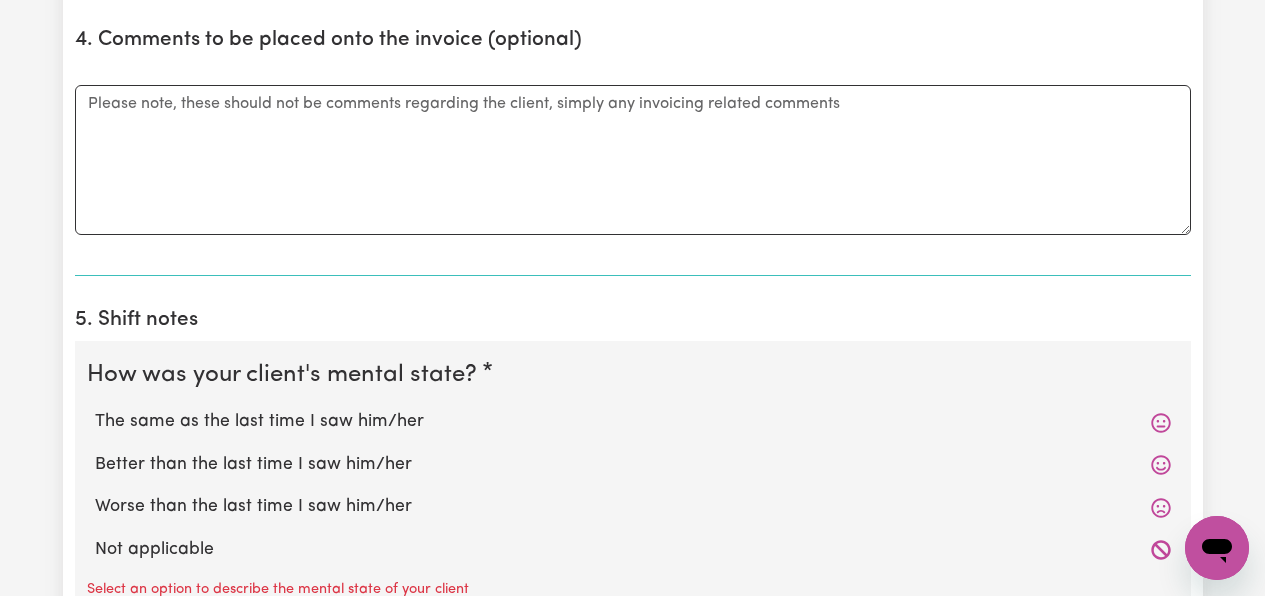 scroll, scrollTop: 1700, scrollLeft: 0, axis: vertical 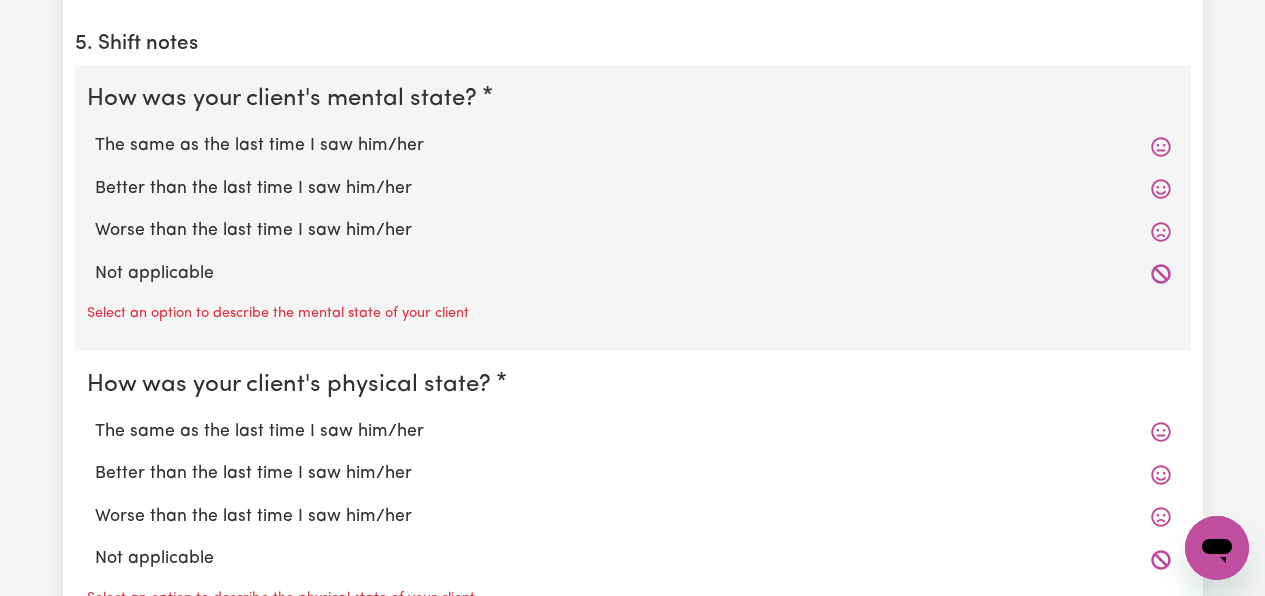 click on "Worse than the last time I saw him/her" at bounding box center (633, 231) 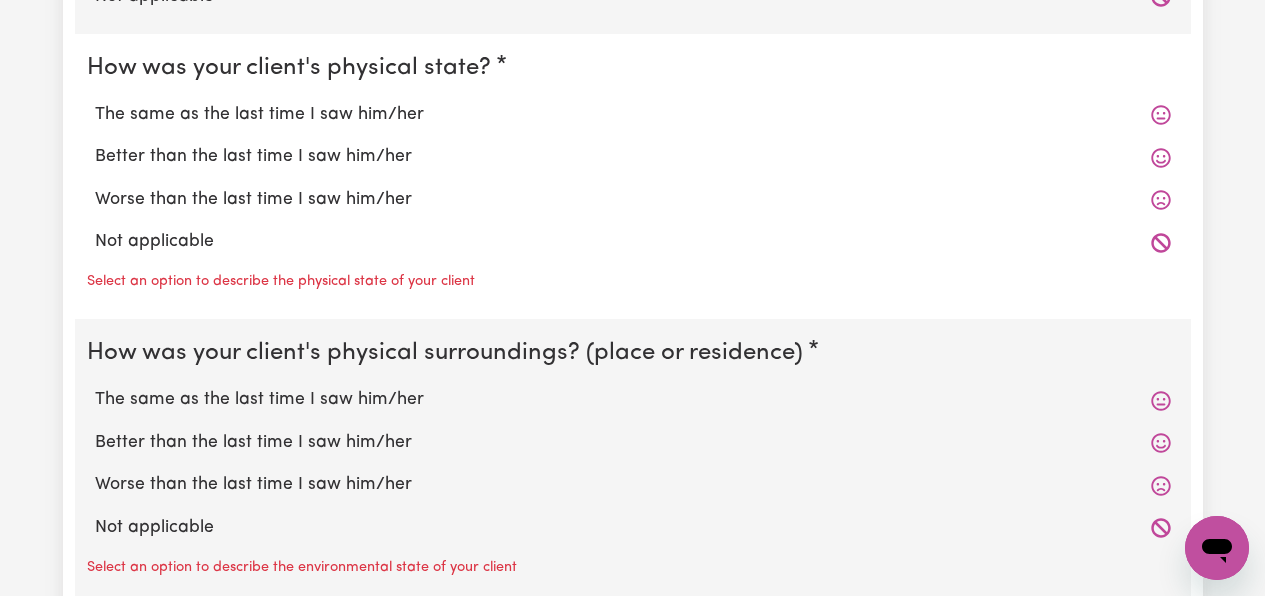 scroll, scrollTop: 2000, scrollLeft: 0, axis: vertical 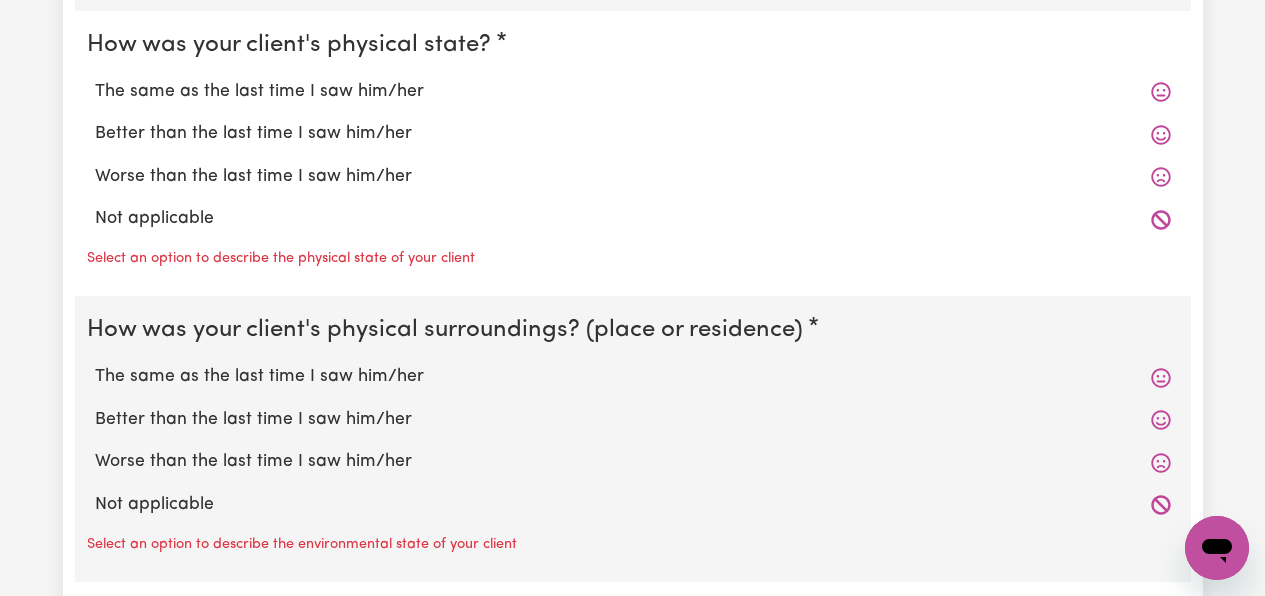 click on "The same as the last time I saw him/her" at bounding box center [633, 92] 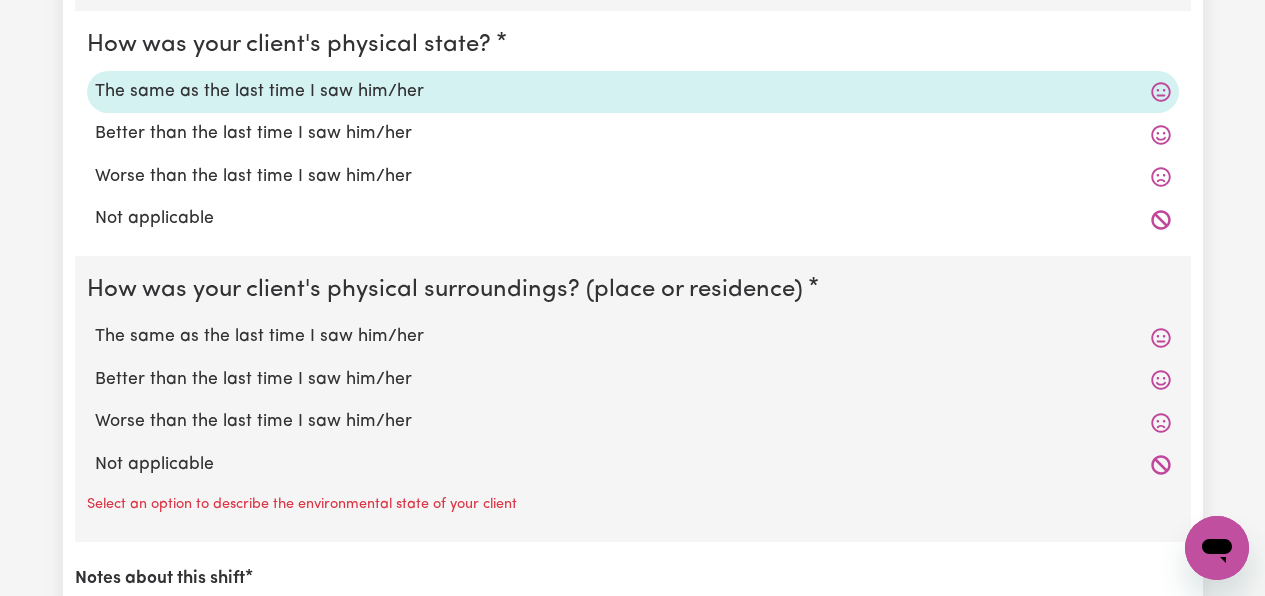 click on "The same as the last time I saw him/her" at bounding box center (633, 337) 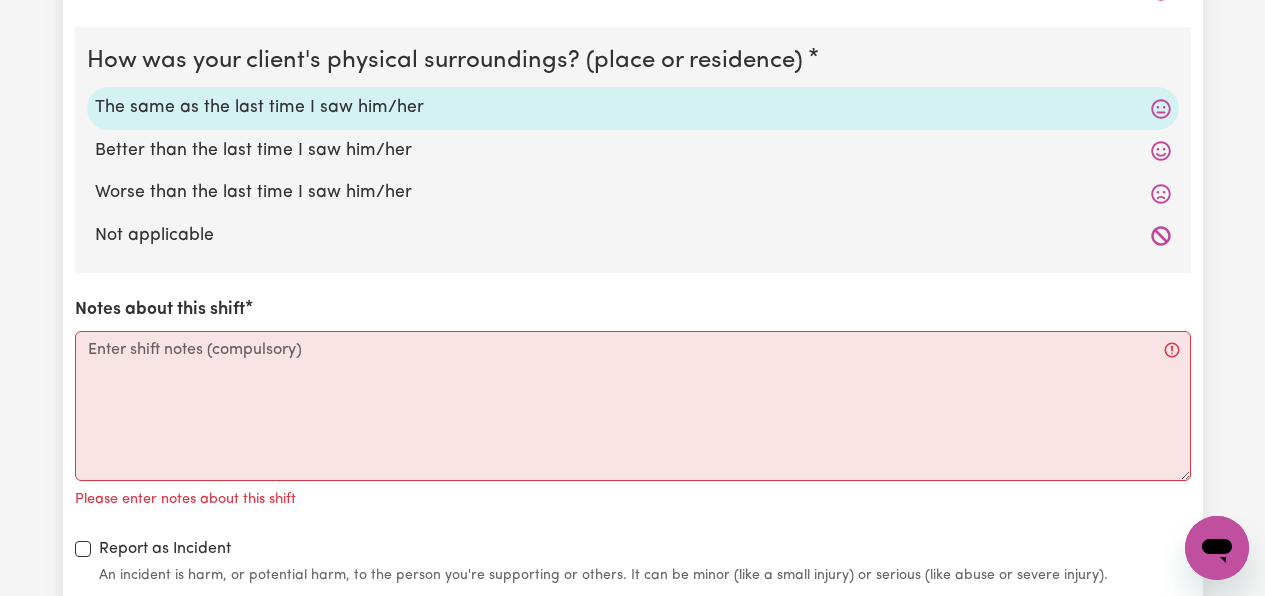 scroll, scrollTop: 2300, scrollLeft: 0, axis: vertical 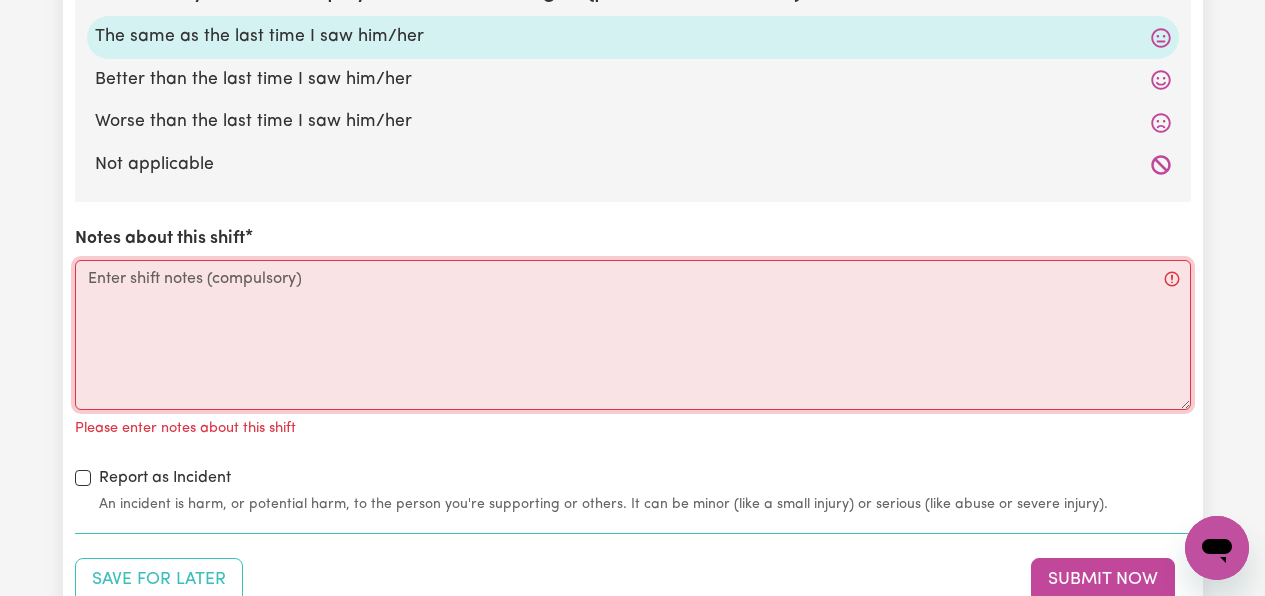click on "Notes about this shift" at bounding box center (633, 335) 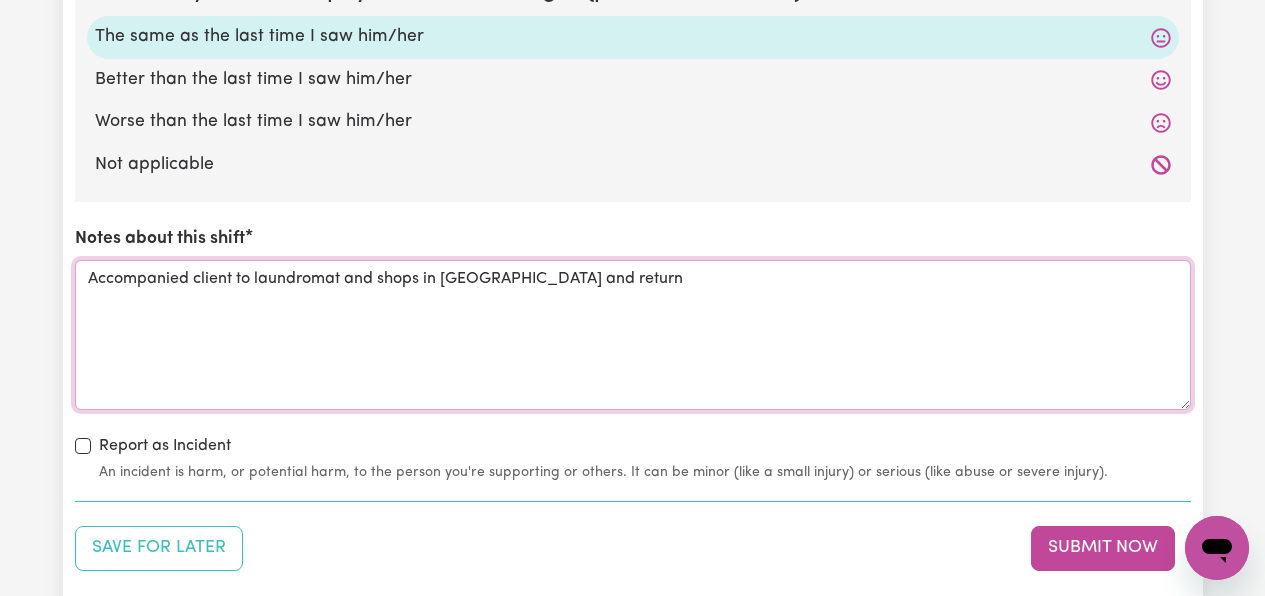 click on "Accompanied client to laundromat and shops in [GEOGRAPHIC_DATA] and return" at bounding box center [633, 335] 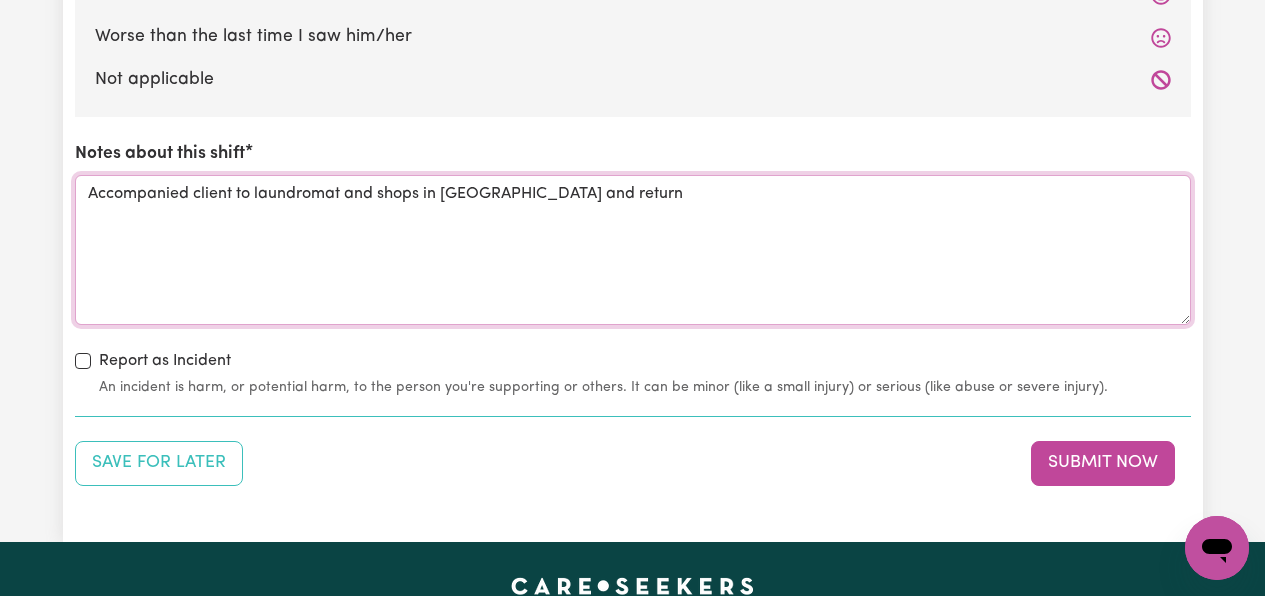scroll, scrollTop: 2500, scrollLeft: 0, axis: vertical 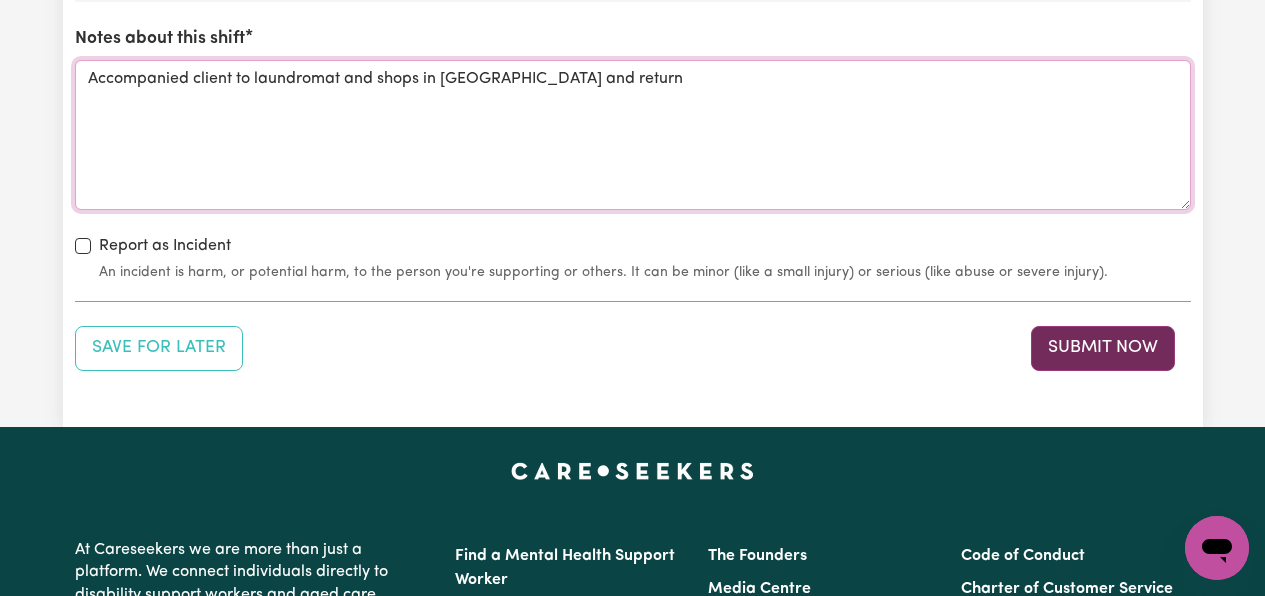 type on "Accompanied client to laundromat and shops in [GEOGRAPHIC_DATA] and return" 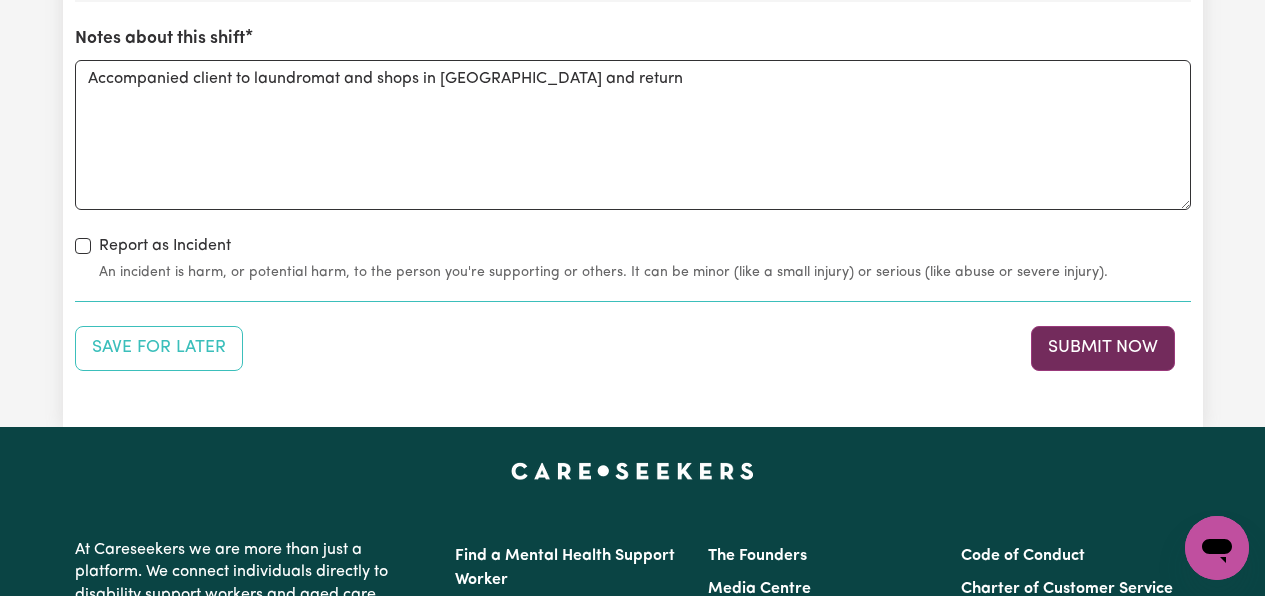click on "Submit Now" at bounding box center [1103, 348] 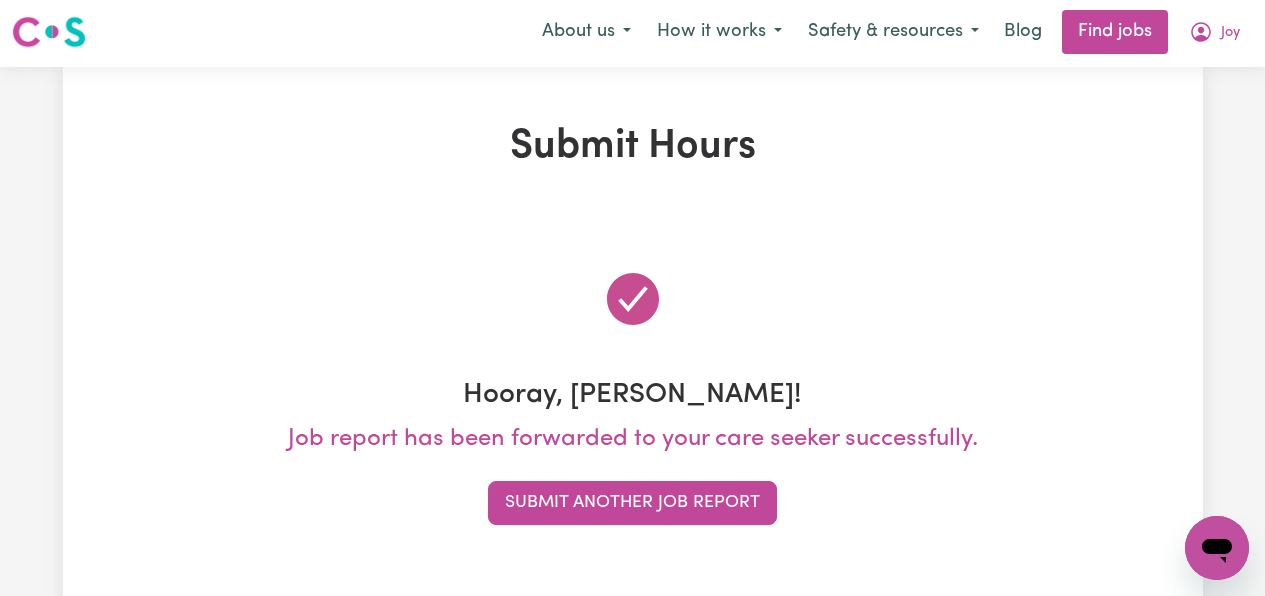 scroll, scrollTop: 0, scrollLeft: 0, axis: both 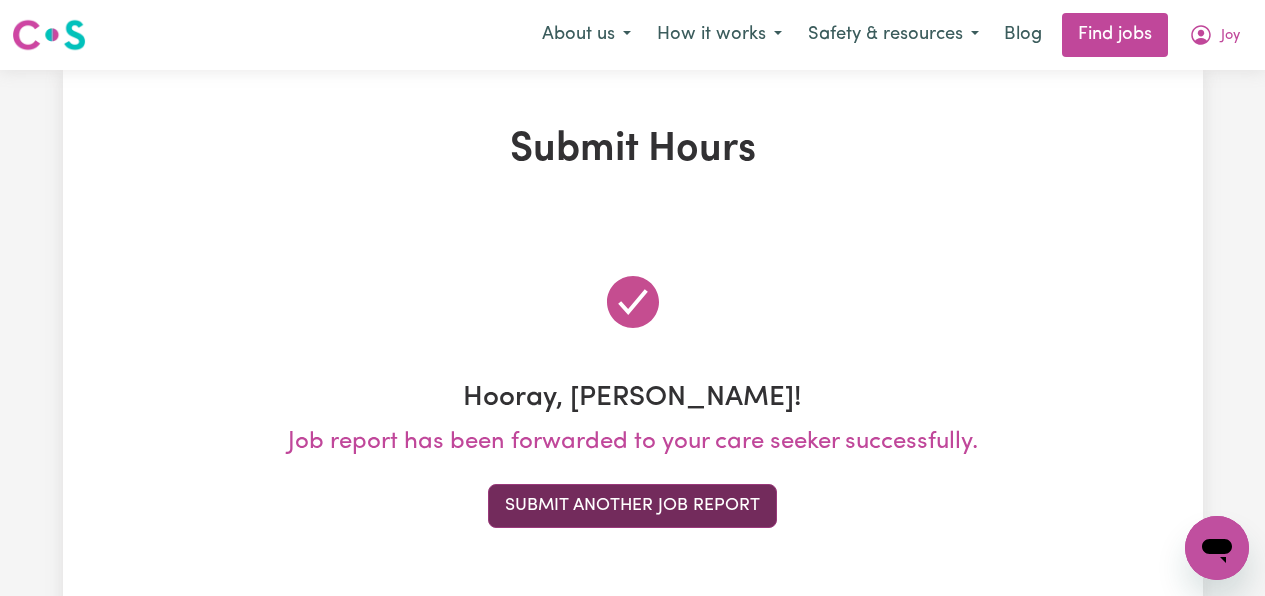 click on "Submit Another Job Report" at bounding box center [632, 506] 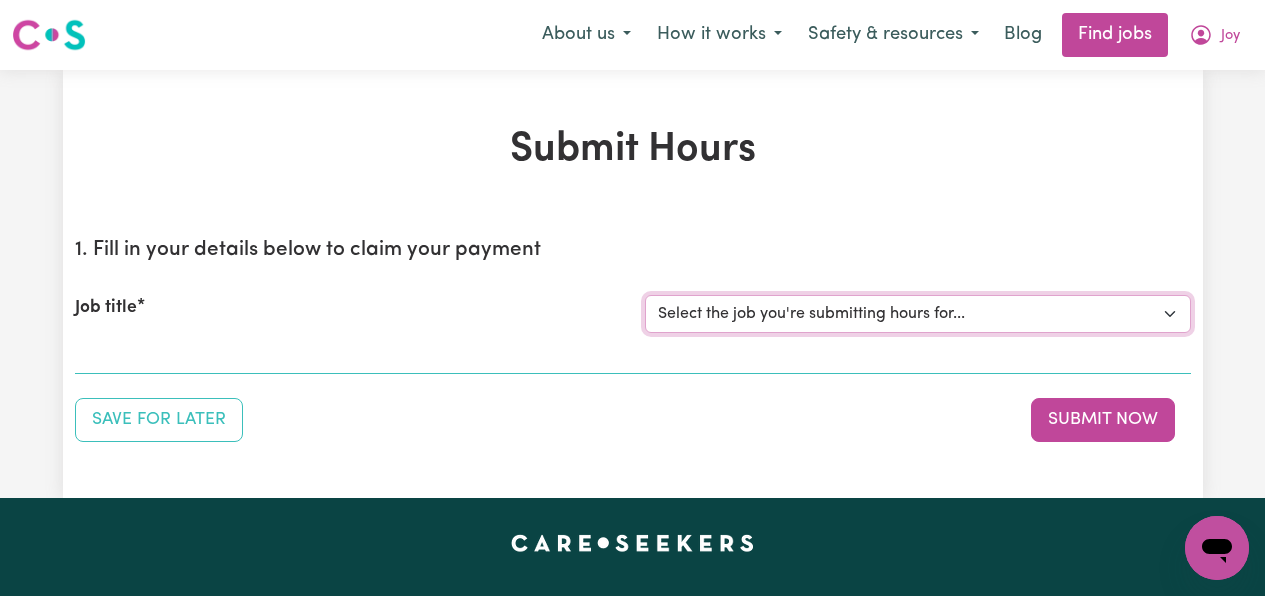 click on "Select the job you're submitting hours for... [[PERSON_NAME]] [DEMOGRAPHIC_DATA] Support Workers Required in [GEOGRAPHIC_DATA], [GEOGRAPHIC_DATA] [[PERSON_NAME]] Support Worker Needed for Personal care and social companionship at [GEOGRAPHIC_DATA],[GEOGRAPHIC_DATA]" at bounding box center [918, 314] 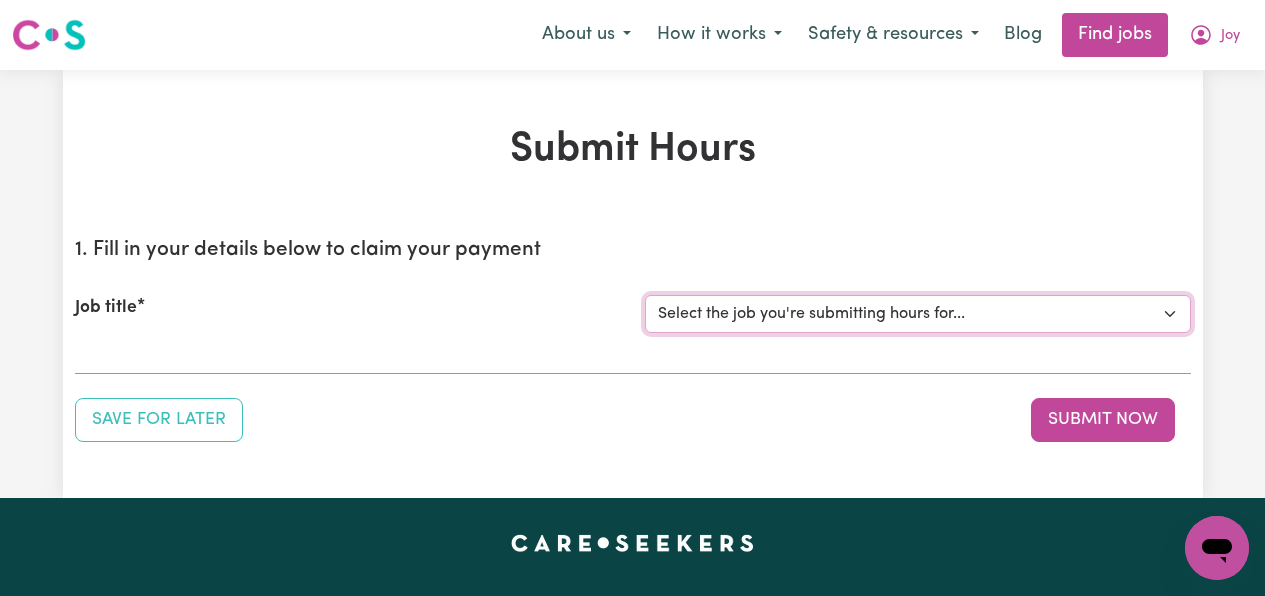 select on "11995" 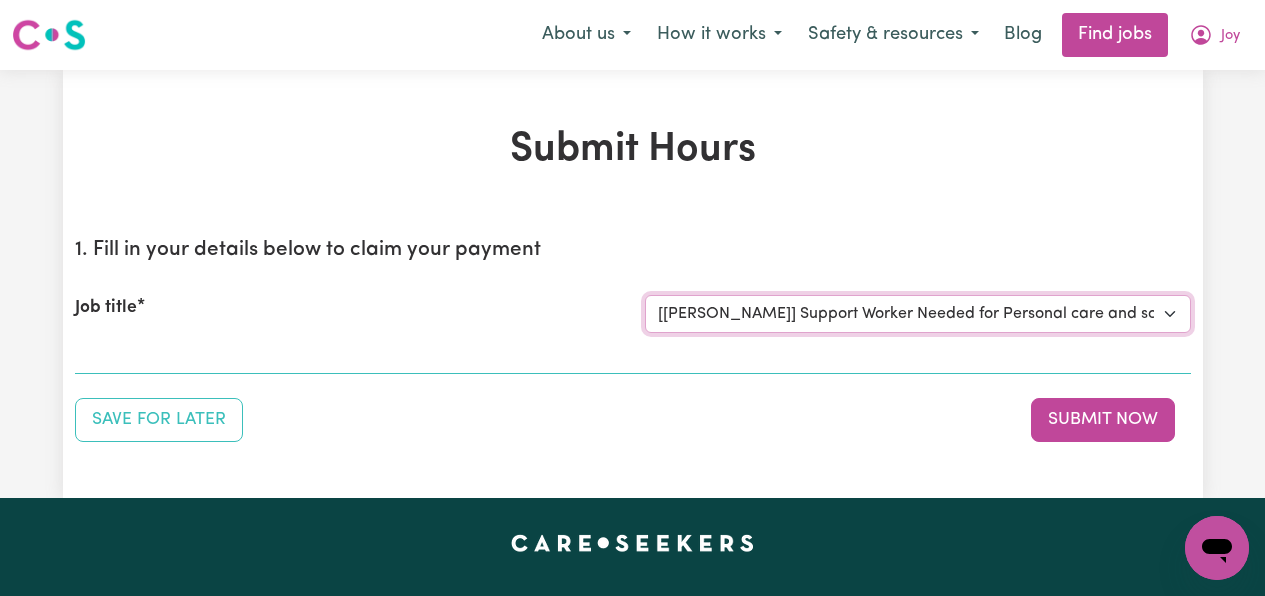 click on "Select the job you're submitting hours for... [[PERSON_NAME]] [DEMOGRAPHIC_DATA] Support Workers Required in [GEOGRAPHIC_DATA], [GEOGRAPHIC_DATA] [[PERSON_NAME]] Support Worker Needed for Personal care and social companionship at [GEOGRAPHIC_DATA],[GEOGRAPHIC_DATA]" at bounding box center (918, 314) 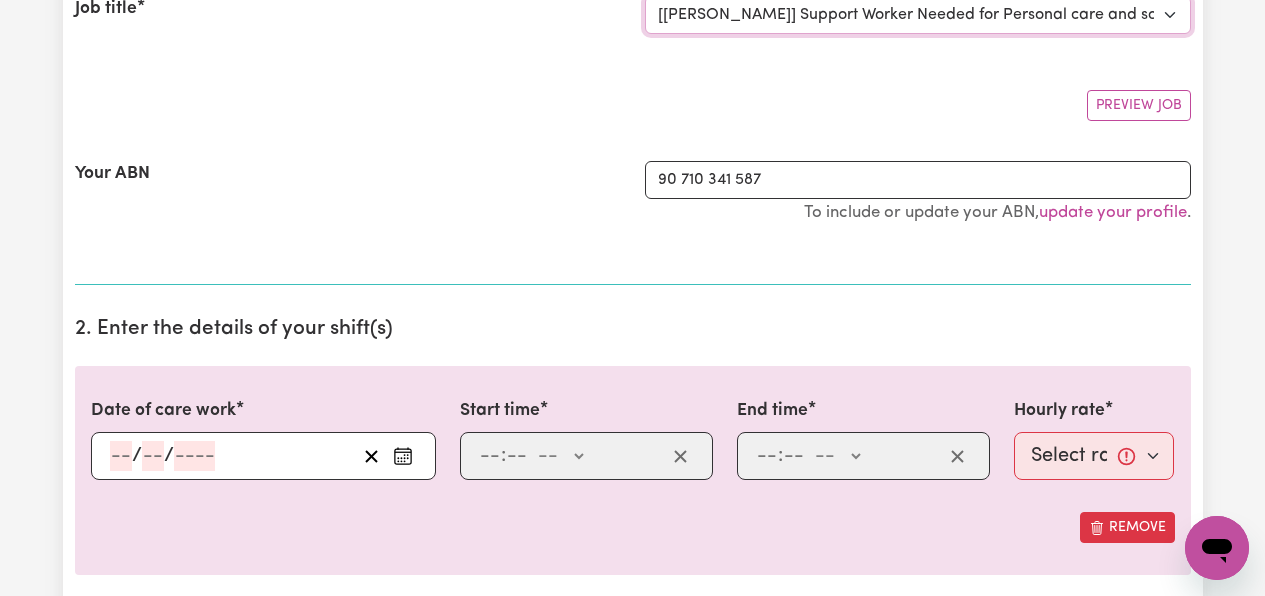 scroll, scrollTop: 300, scrollLeft: 0, axis: vertical 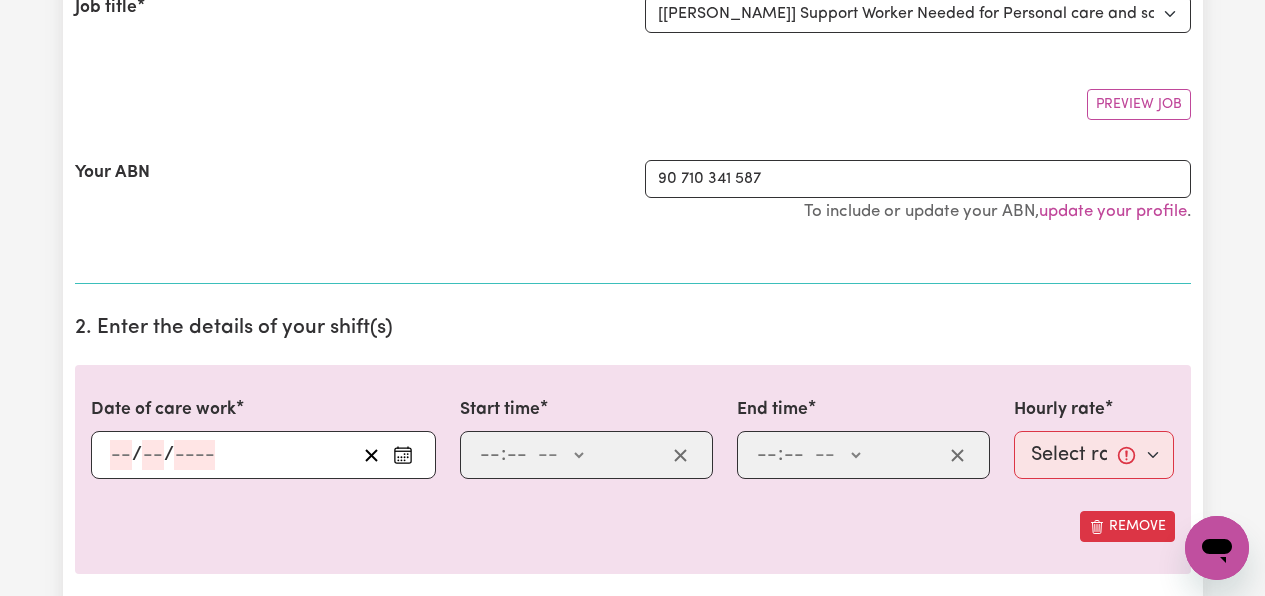 click 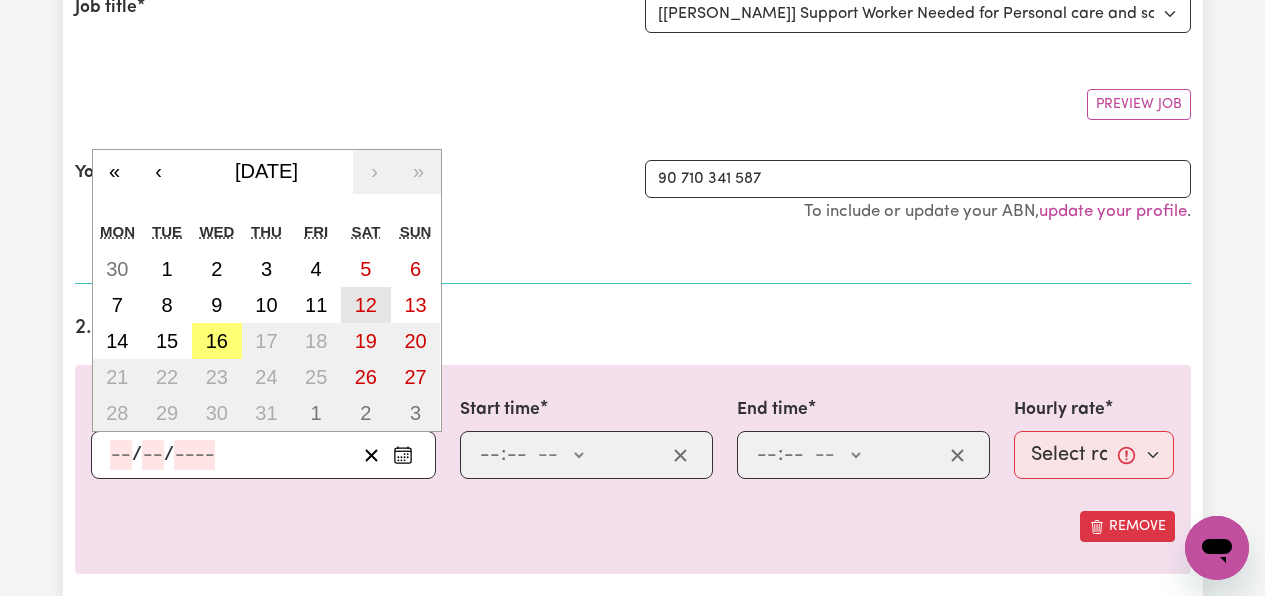 click on "12" at bounding box center (366, 305) 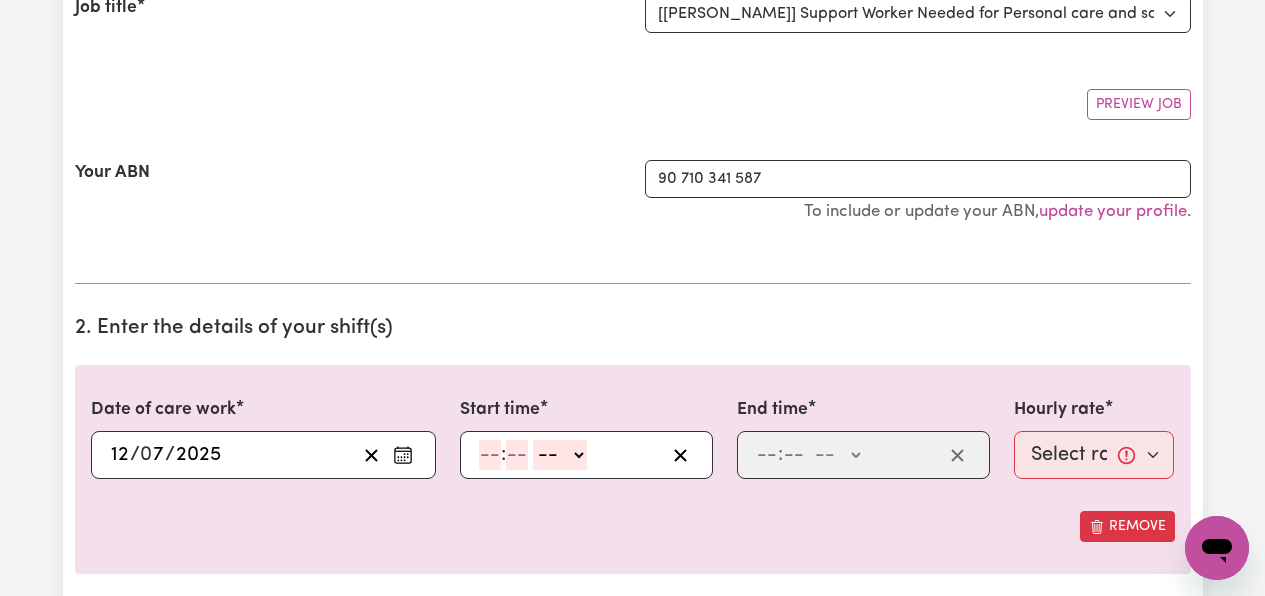 click 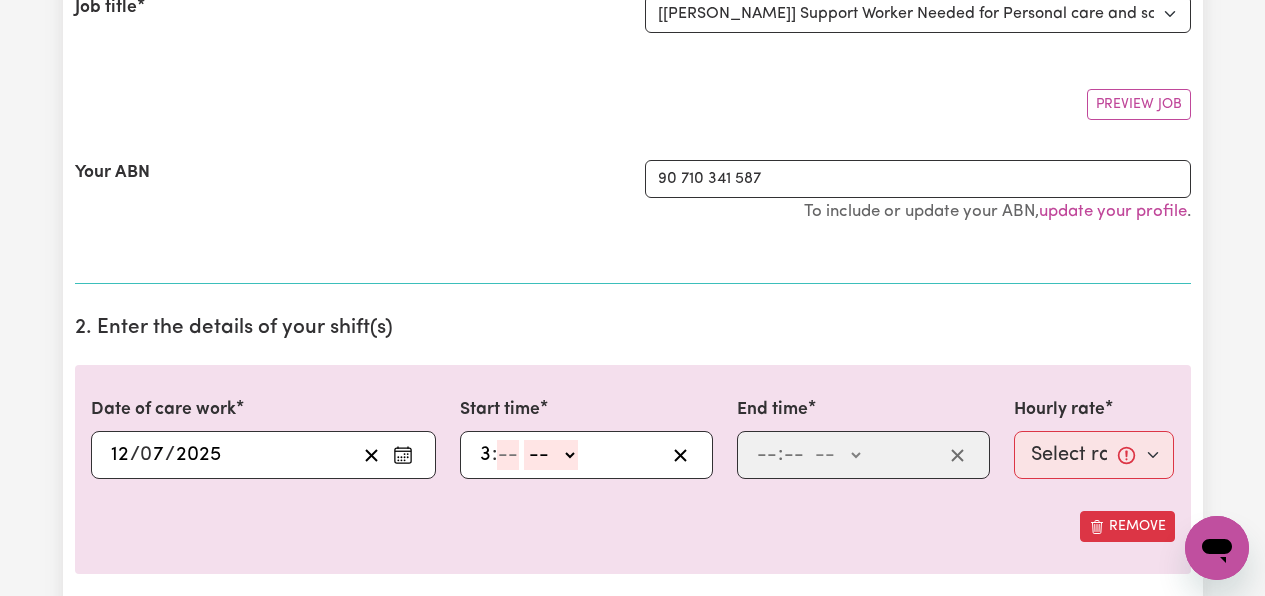 type on "3" 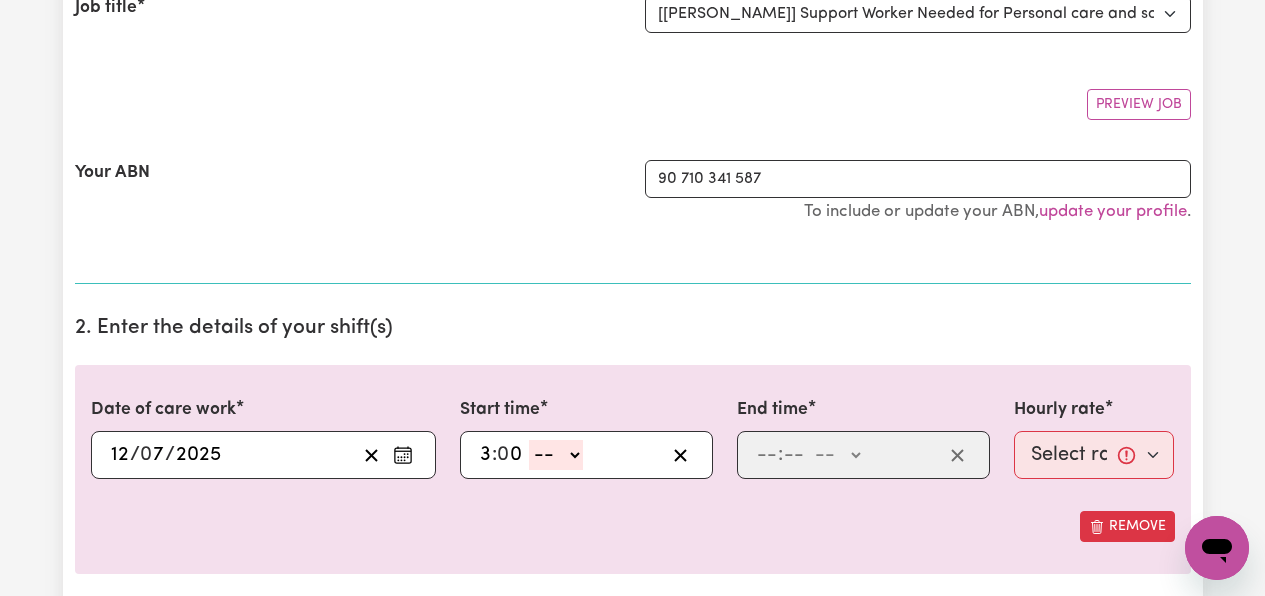 type on "0" 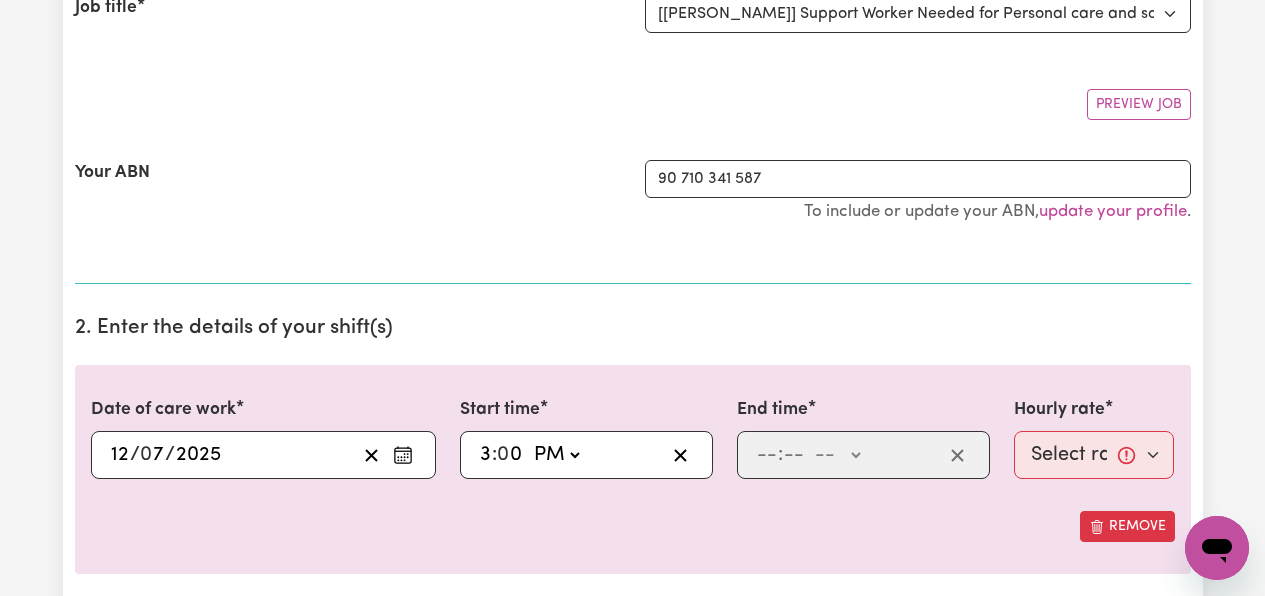 click on "-- AM PM" 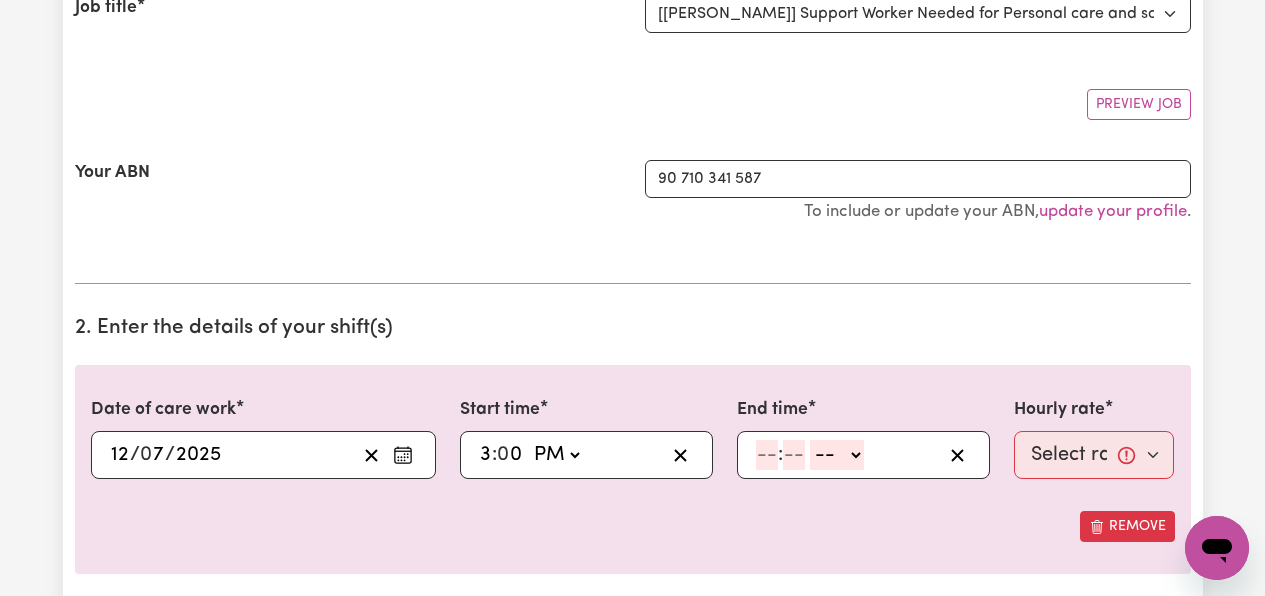 click 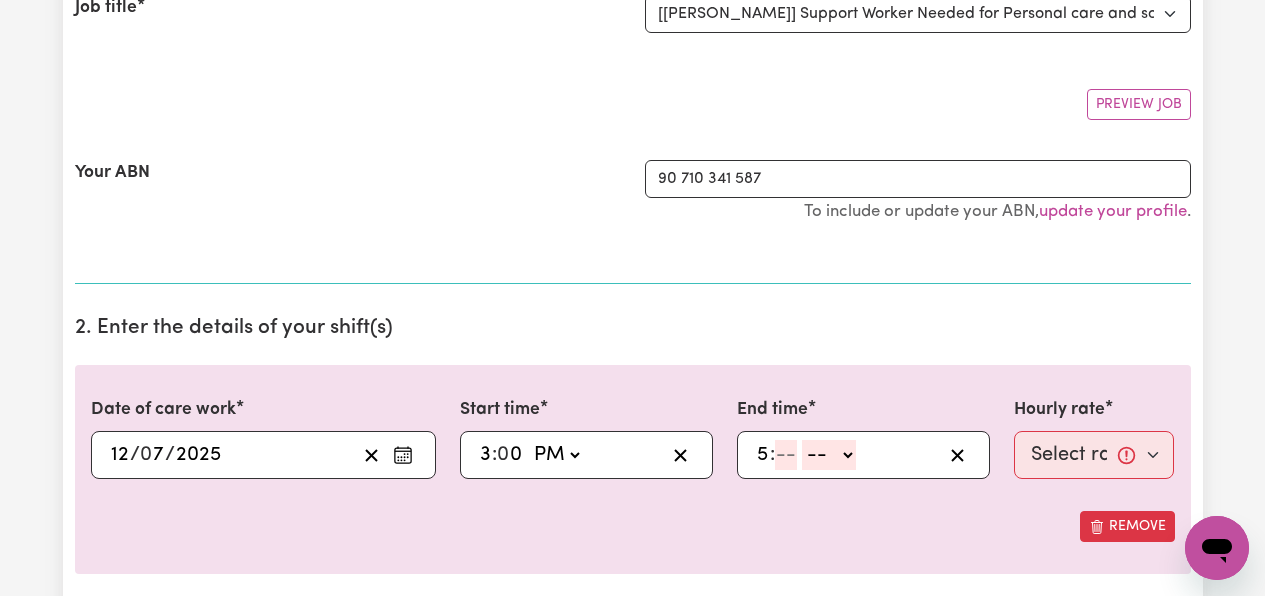 type on "5" 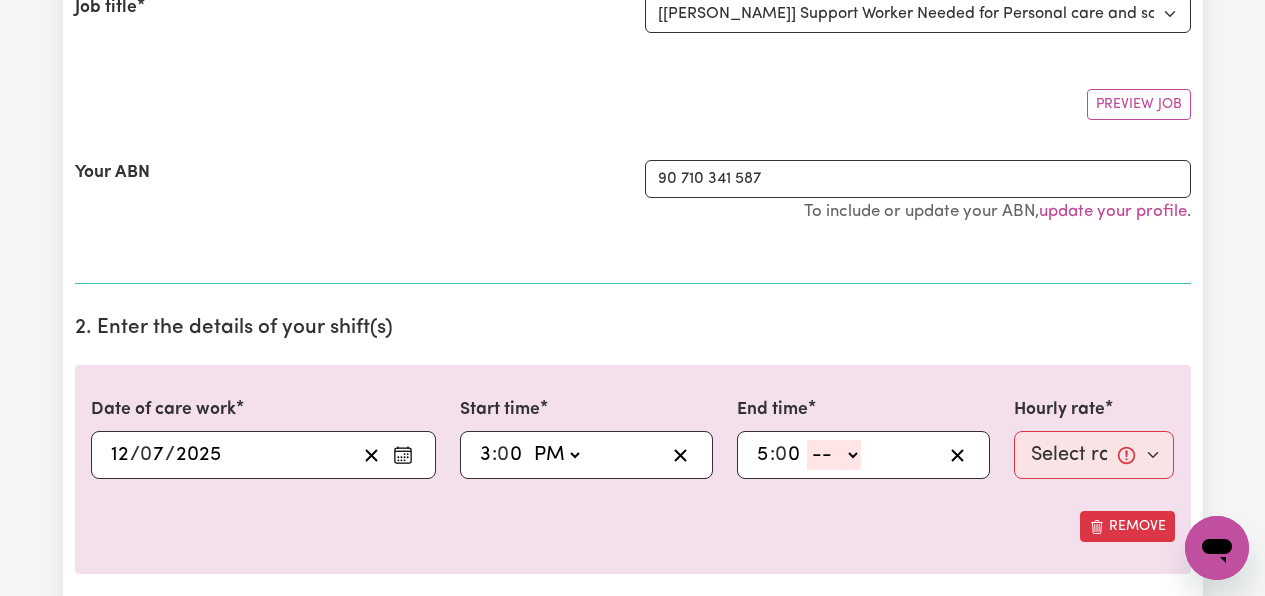type on "0" 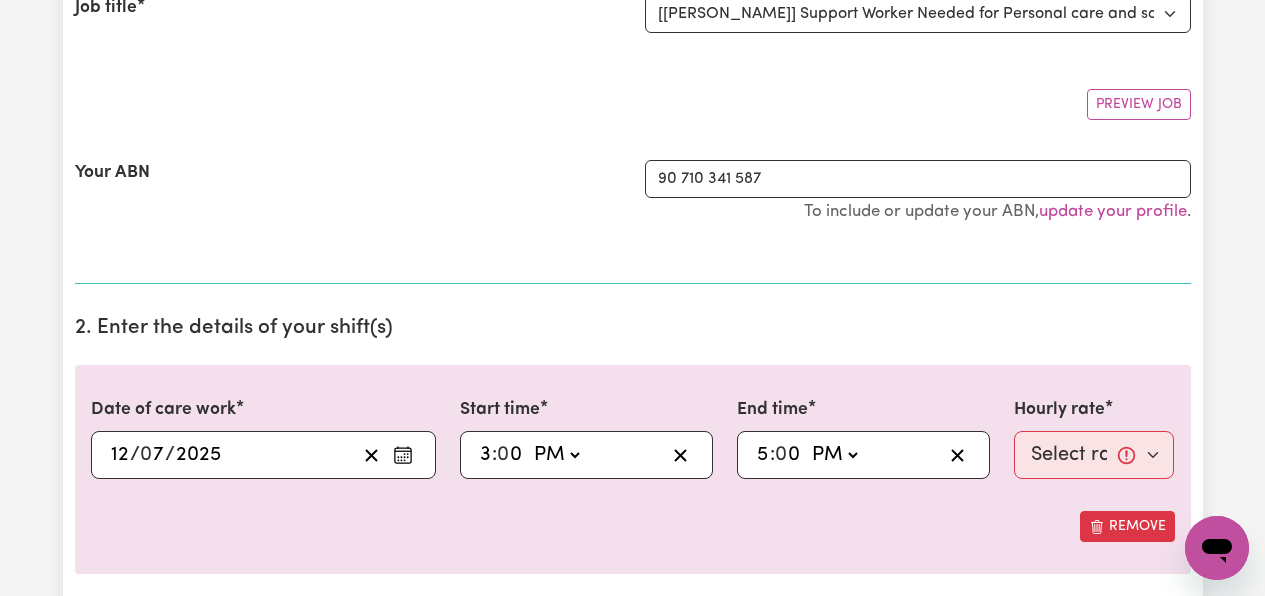 click on "-- AM PM" 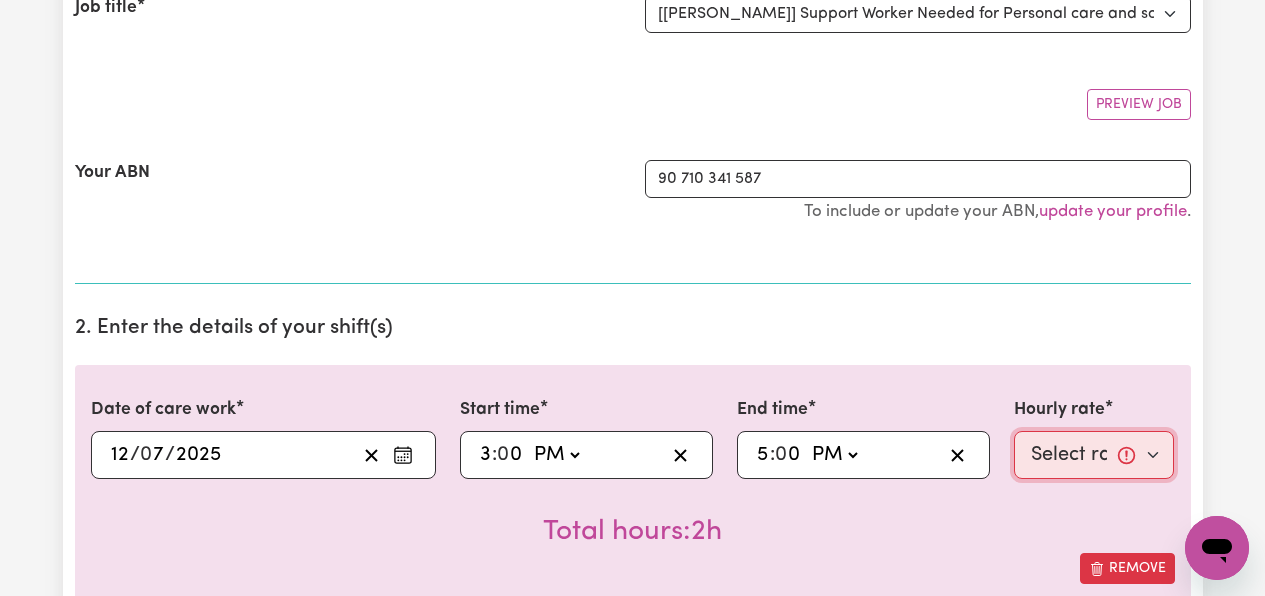 click on "Select rate... $45.00 (Weekday) $70.00 ([DATE]) $70.00 (Public Holiday)" at bounding box center [1094, 455] 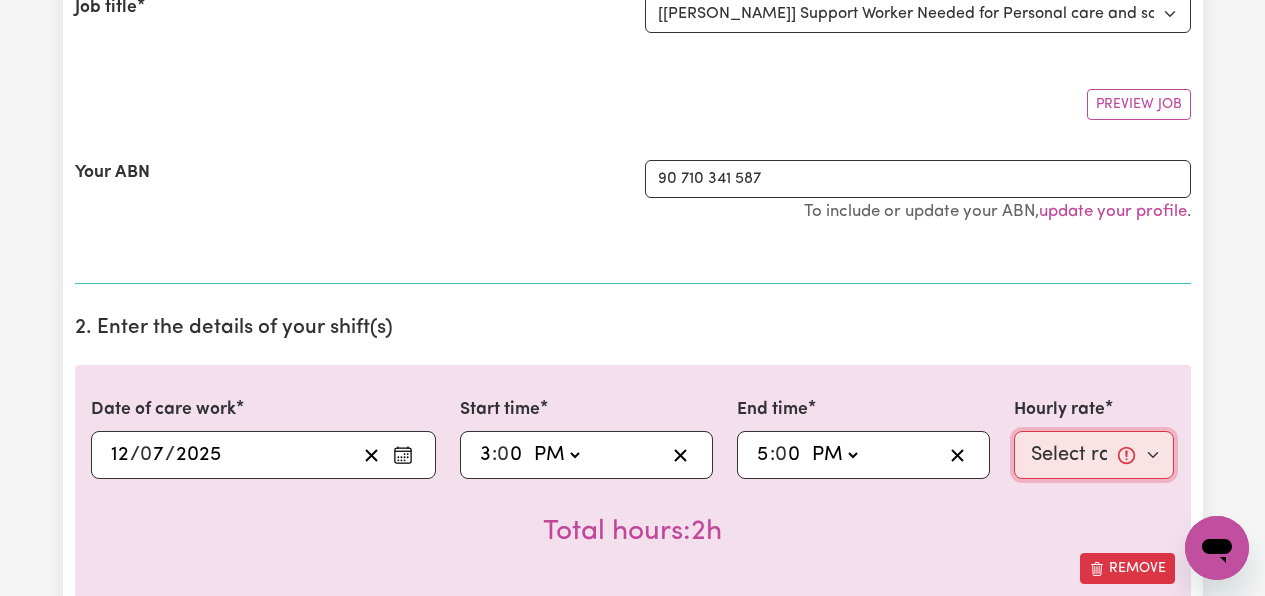 select on "70-[DATE]" 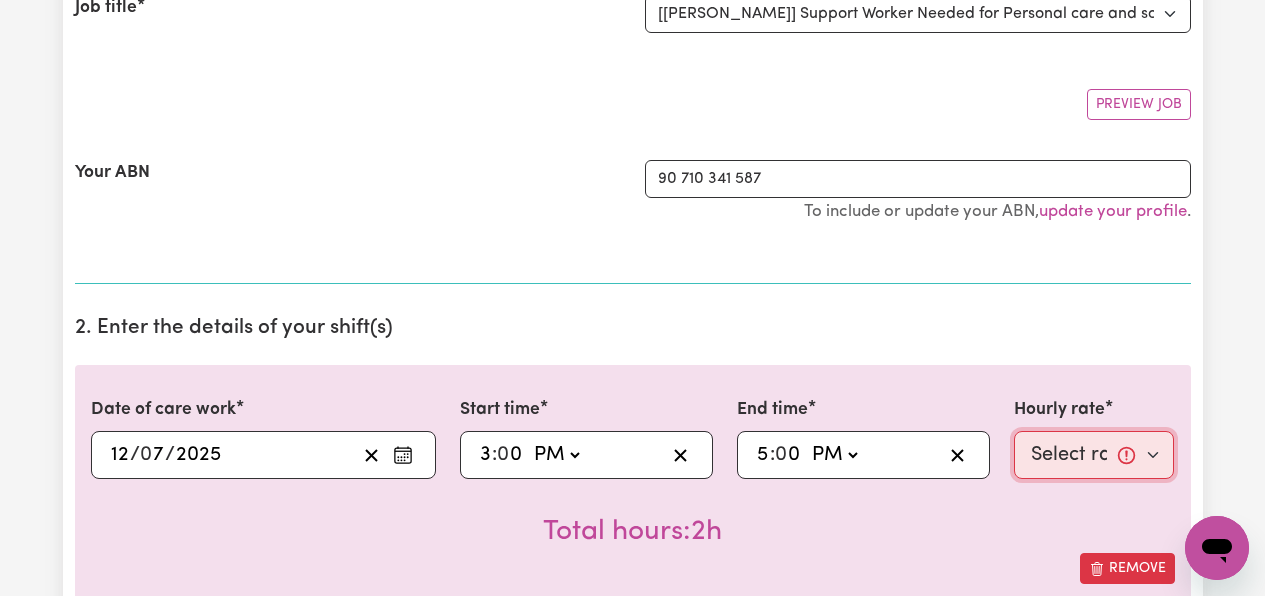 click on "Select rate... $45.00 (Weekday) $70.00 ([DATE]) $70.00 (Public Holiday)" at bounding box center [1094, 455] 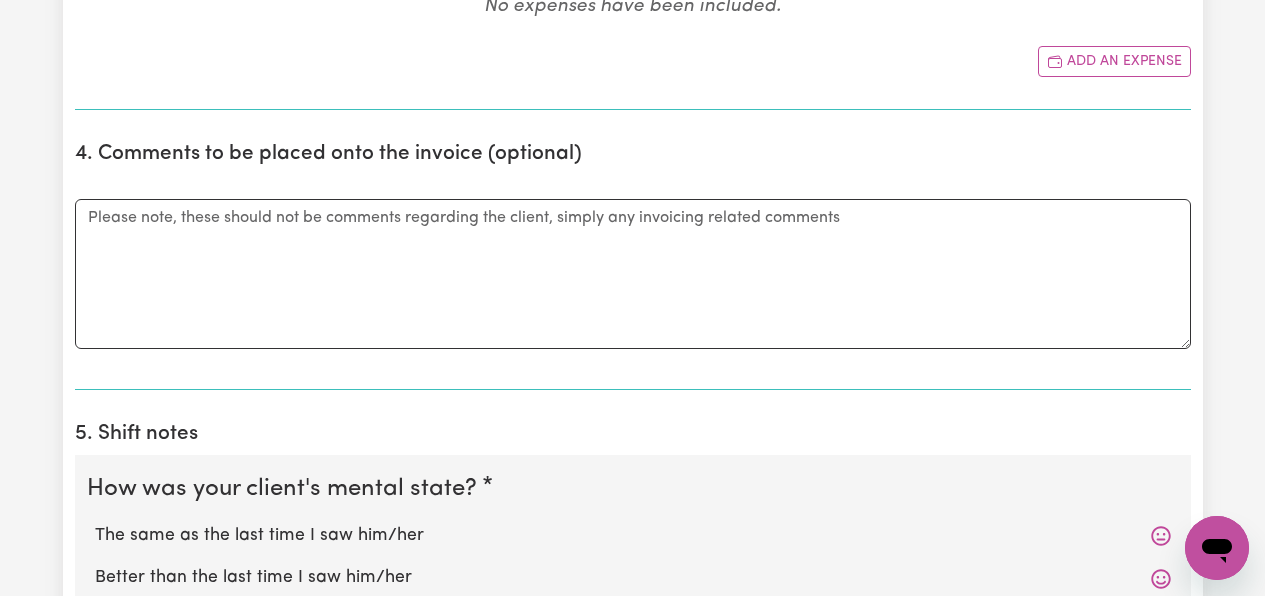 scroll, scrollTop: 1400, scrollLeft: 0, axis: vertical 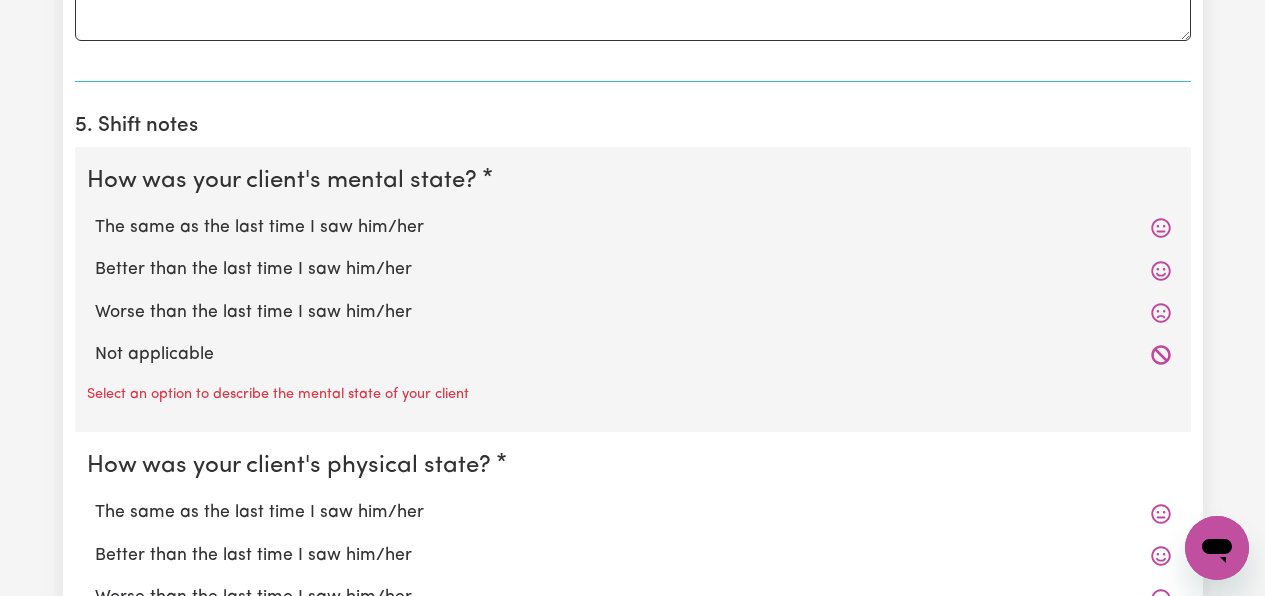 click on "The same as the last time I saw him/her" at bounding box center (633, 228) 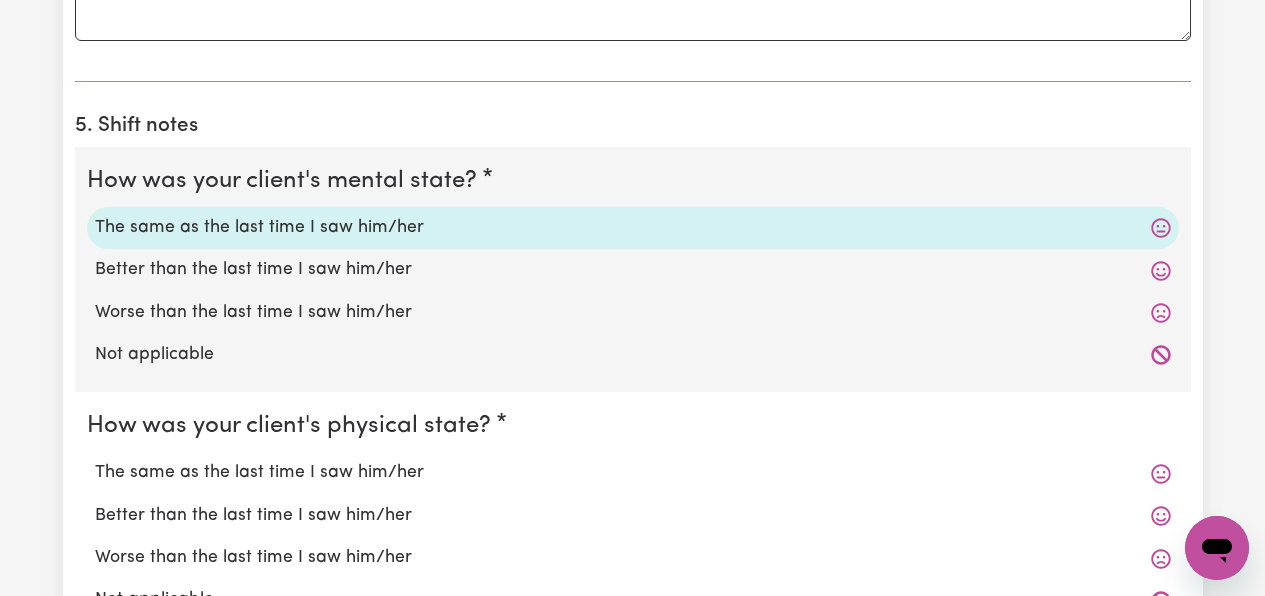 click on "The same as the last time I saw him/her" at bounding box center (633, 473) 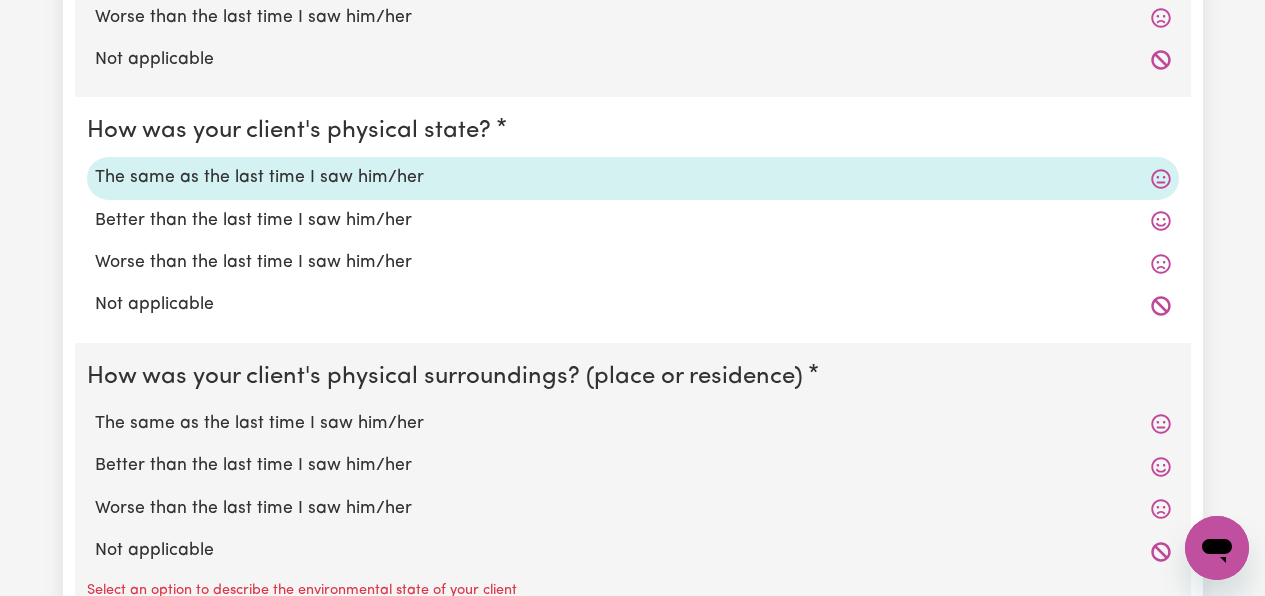 scroll, scrollTop: 1700, scrollLeft: 0, axis: vertical 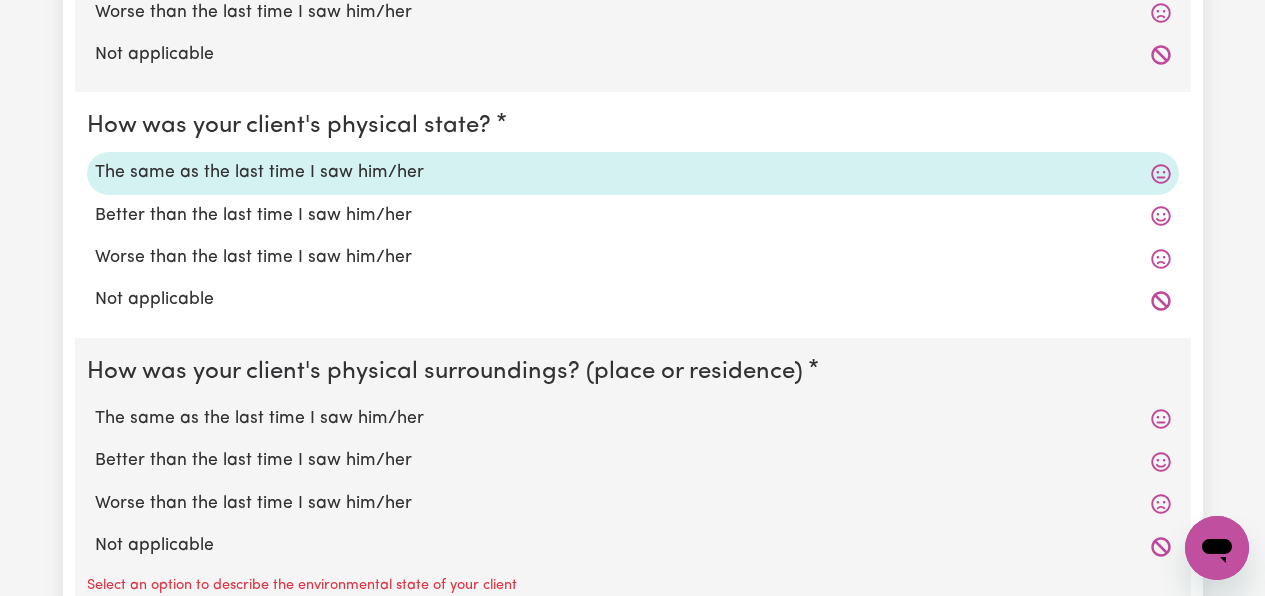 click on "The same as the last time I saw him/her" at bounding box center (633, 419) 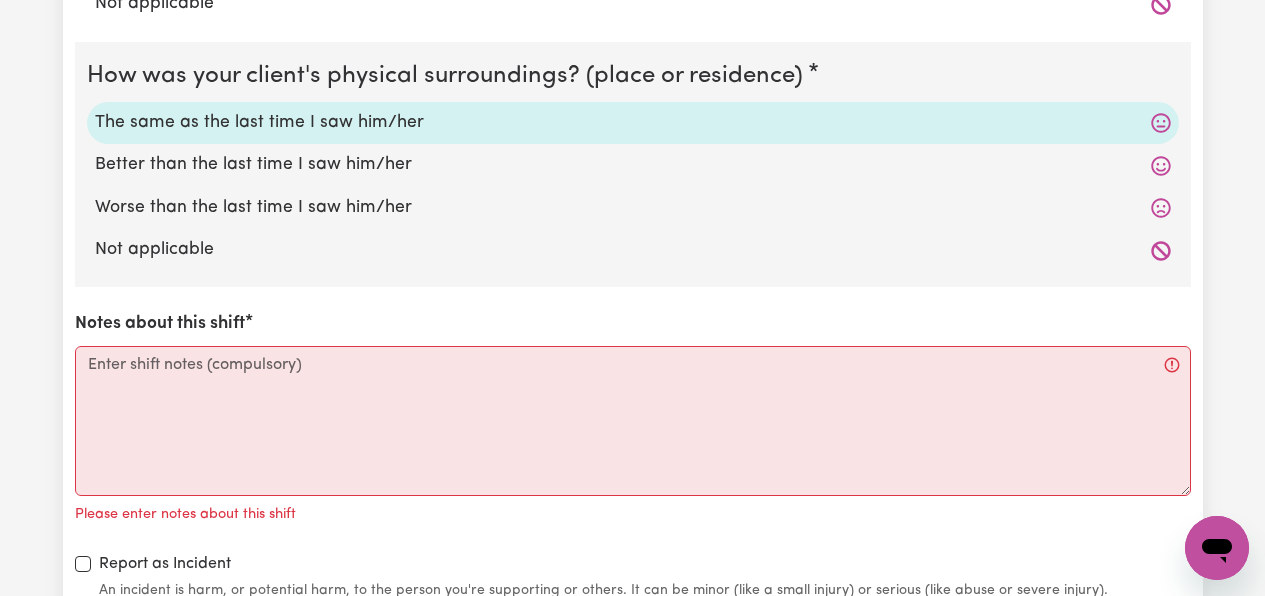 scroll, scrollTop: 2100, scrollLeft: 0, axis: vertical 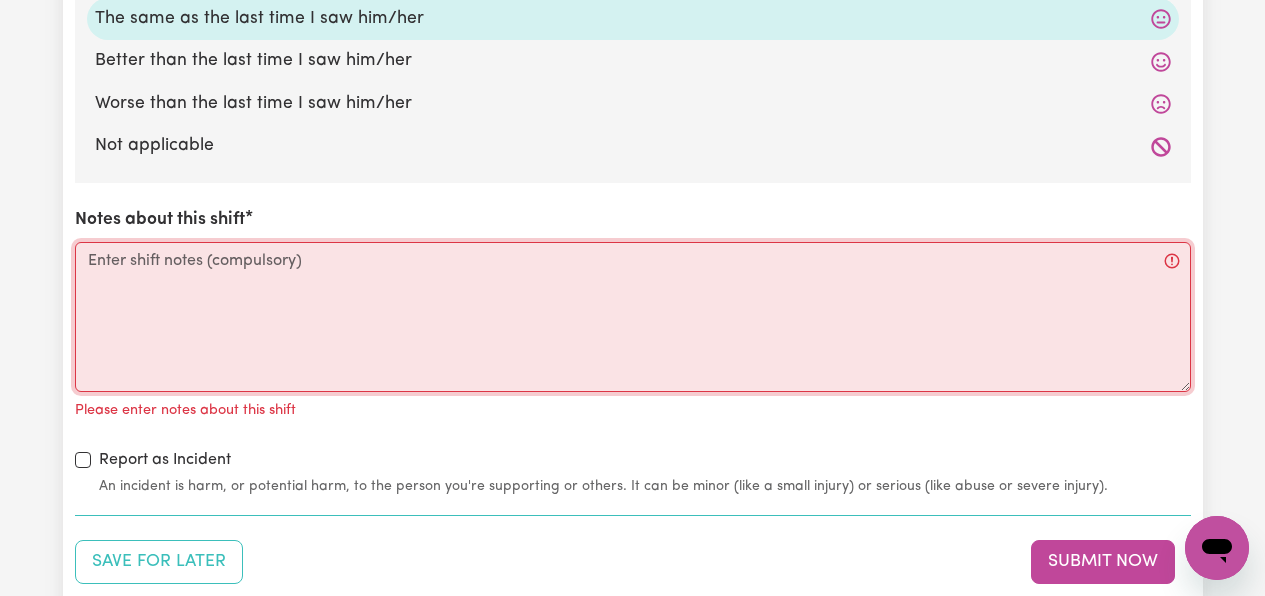 click on "Notes about this shift" at bounding box center [633, 317] 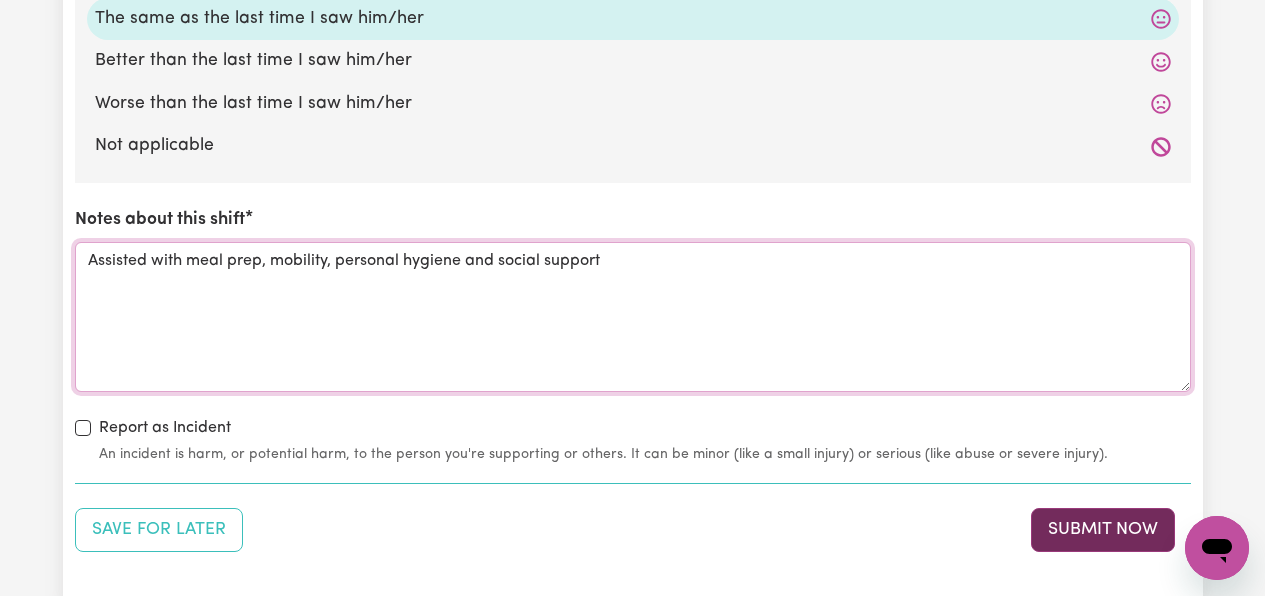 type on "Assisted with meal prep, mobility, personal hygiene and social support" 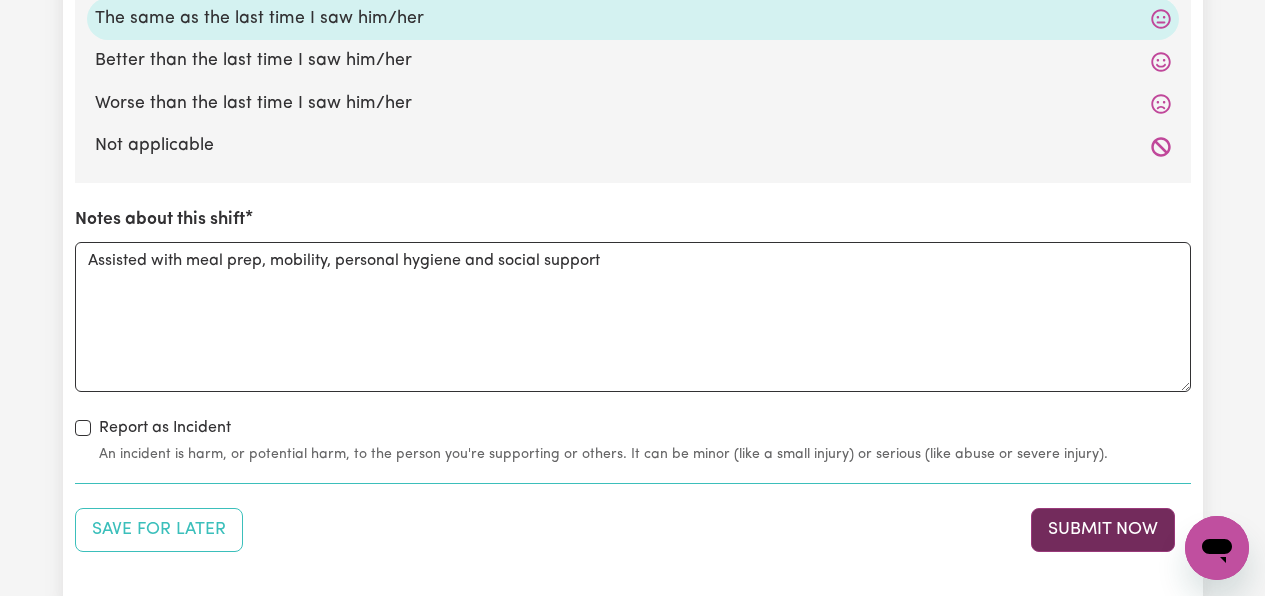 click on "Submit Now" at bounding box center [1103, 530] 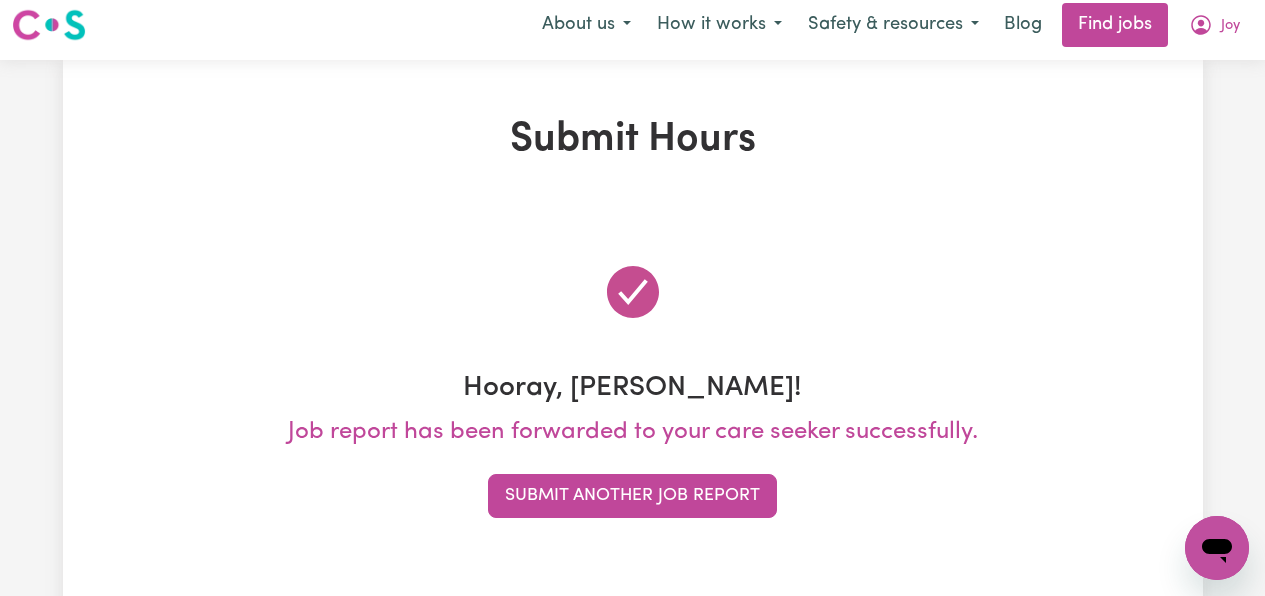 scroll, scrollTop: 0, scrollLeft: 0, axis: both 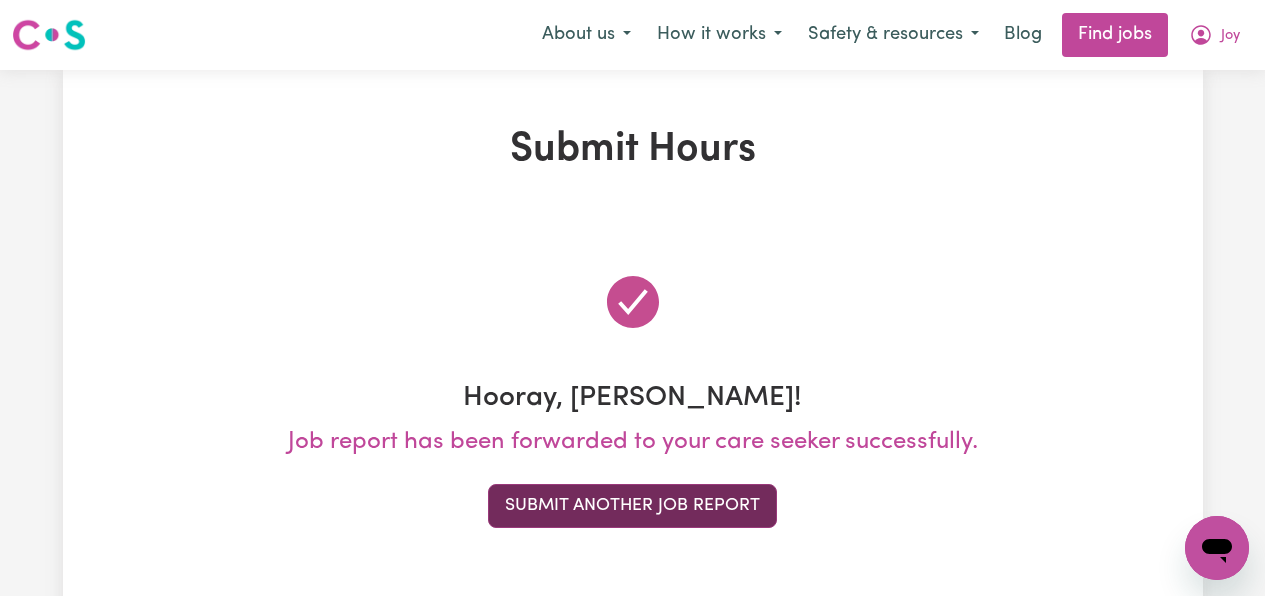 click on "Submit Another Job Report" at bounding box center (632, 506) 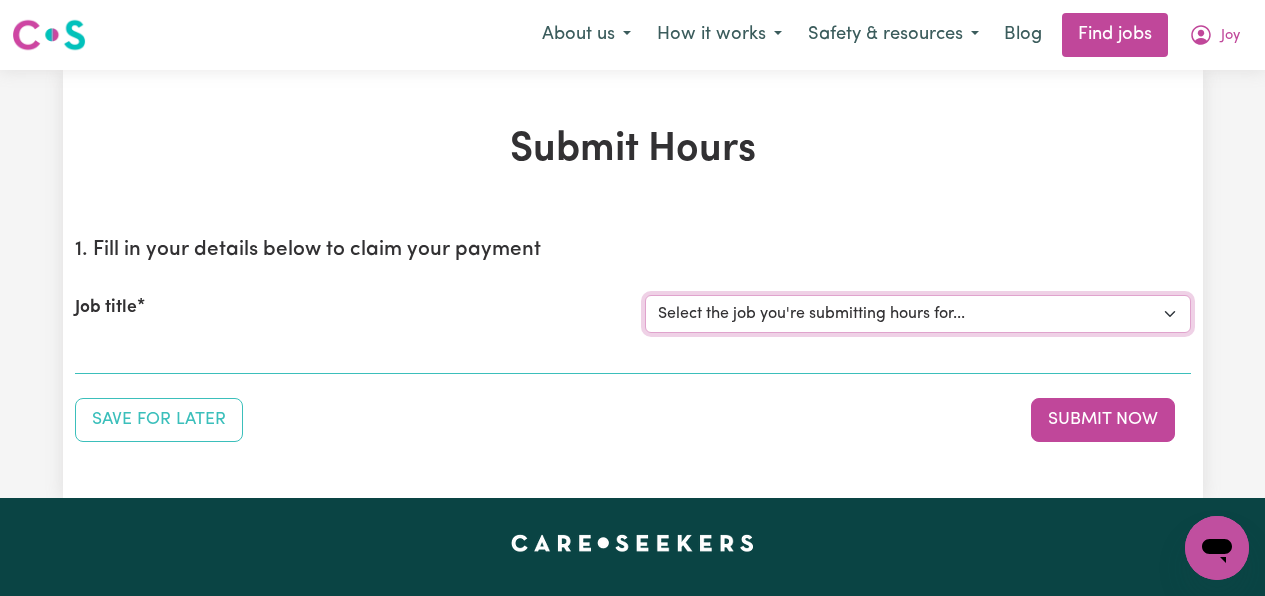 click on "Select the job you're submitting hours for... [[PERSON_NAME]] [DEMOGRAPHIC_DATA] Support Workers Required in [GEOGRAPHIC_DATA], [GEOGRAPHIC_DATA] [[PERSON_NAME]] Support Worker Needed for Personal care and social companionship at [GEOGRAPHIC_DATA],[GEOGRAPHIC_DATA]" at bounding box center (918, 314) 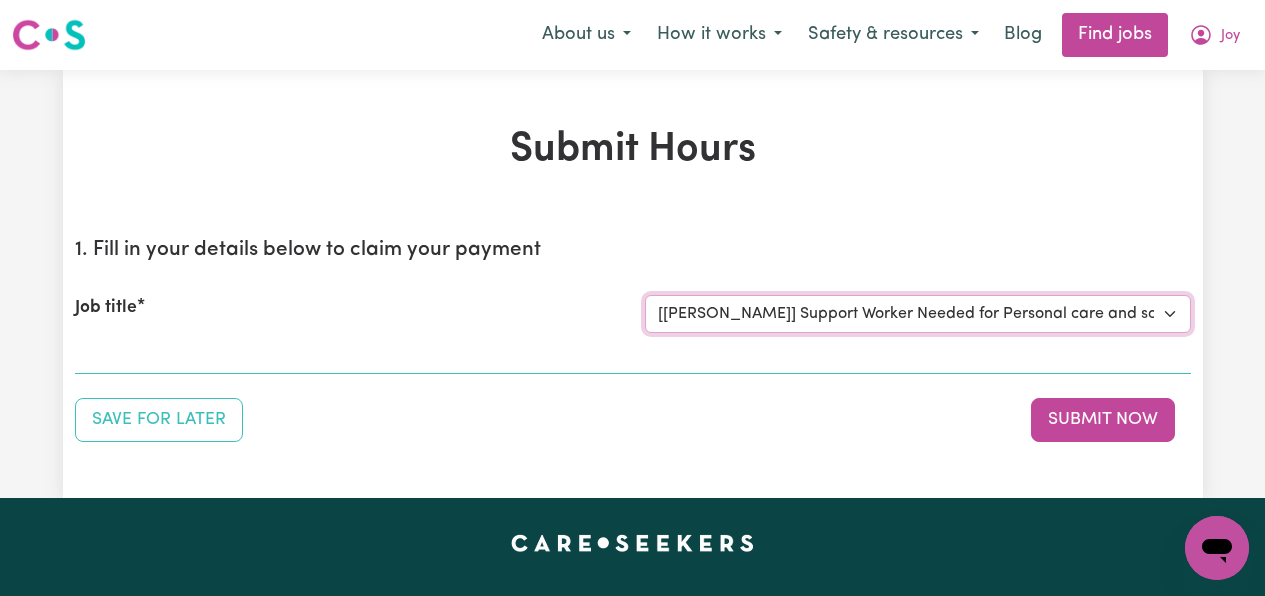 click on "Select the job you're submitting hours for... [[PERSON_NAME]] [DEMOGRAPHIC_DATA] Support Workers Required in [GEOGRAPHIC_DATA], [GEOGRAPHIC_DATA] [[PERSON_NAME]] Support Worker Needed for Personal care and social companionship at [GEOGRAPHIC_DATA],[GEOGRAPHIC_DATA]" at bounding box center [918, 314] 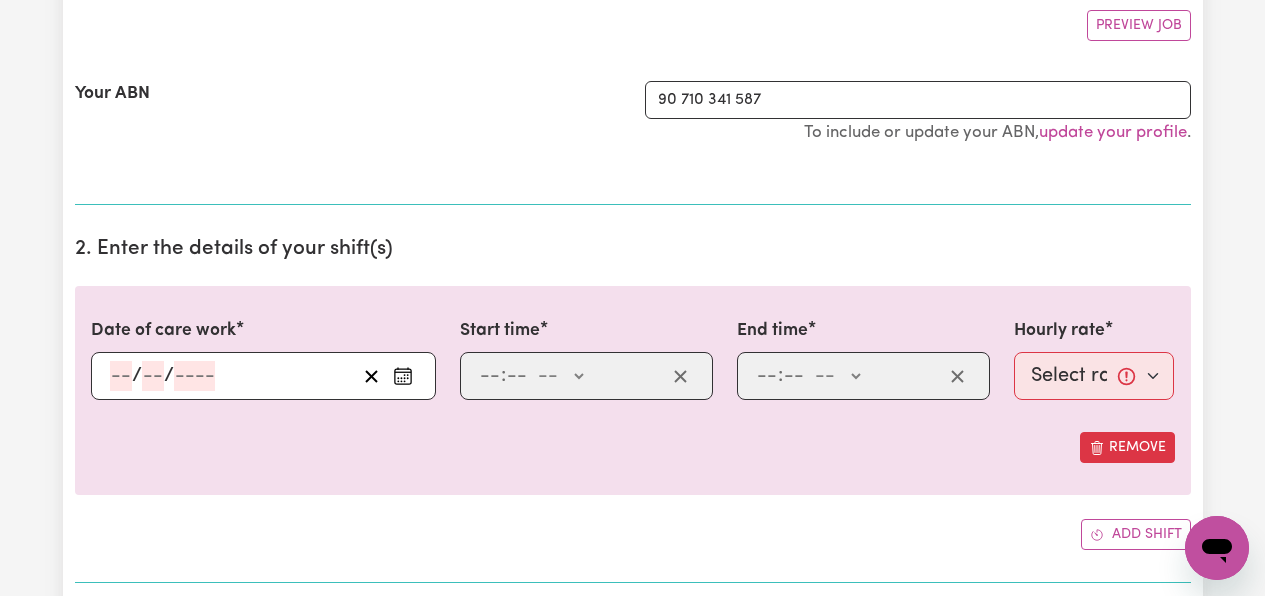 scroll, scrollTop: 400, scrollLeft: 0, axis: vertical 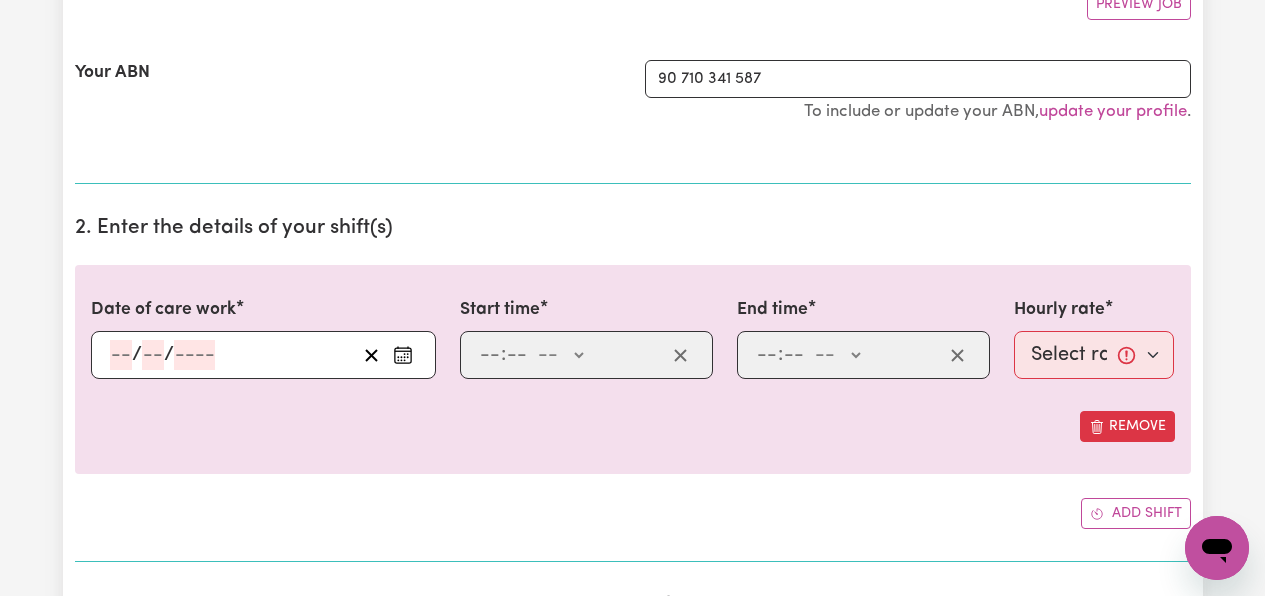 click 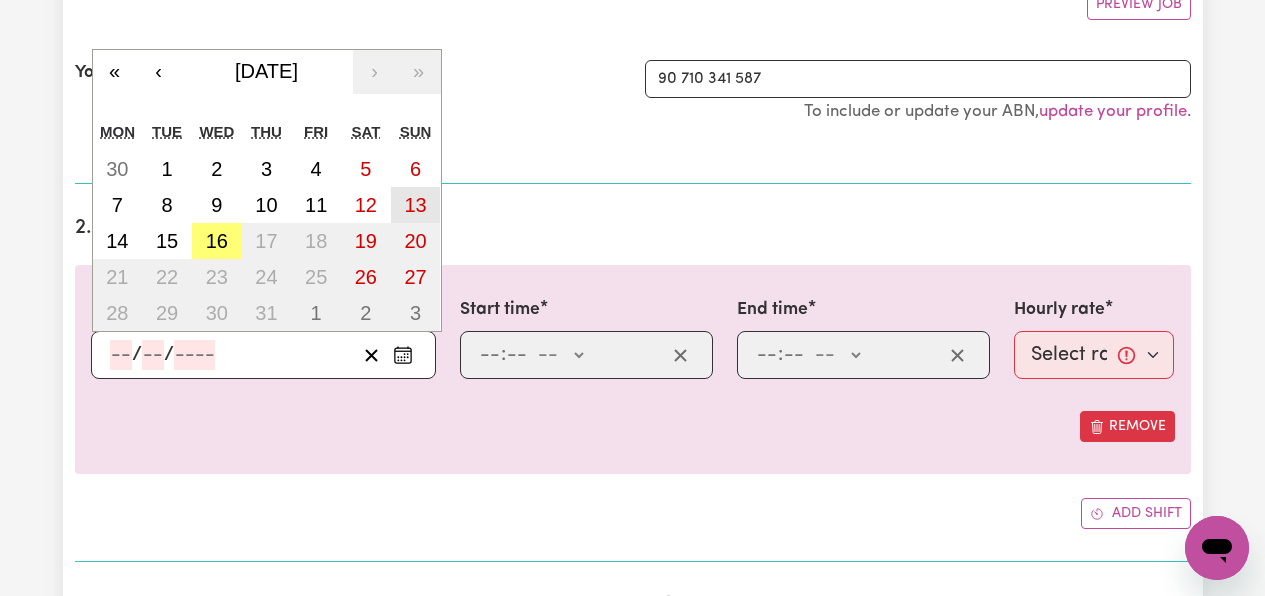 click on "13" at bounding box center (415, 205) 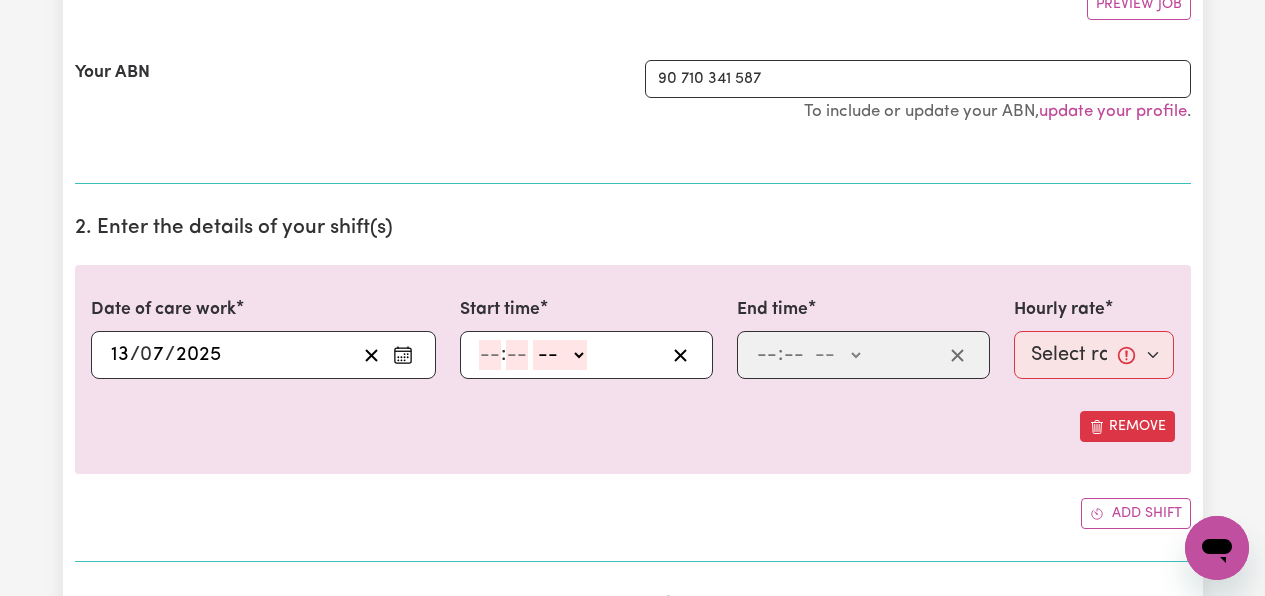 click 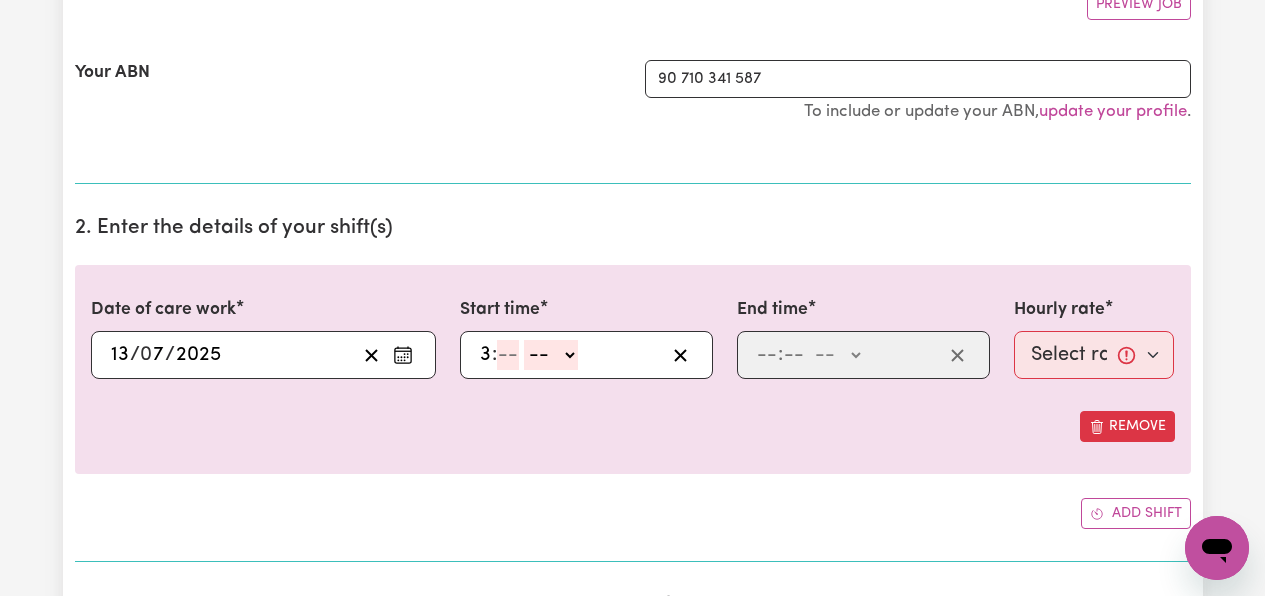 type on "3" 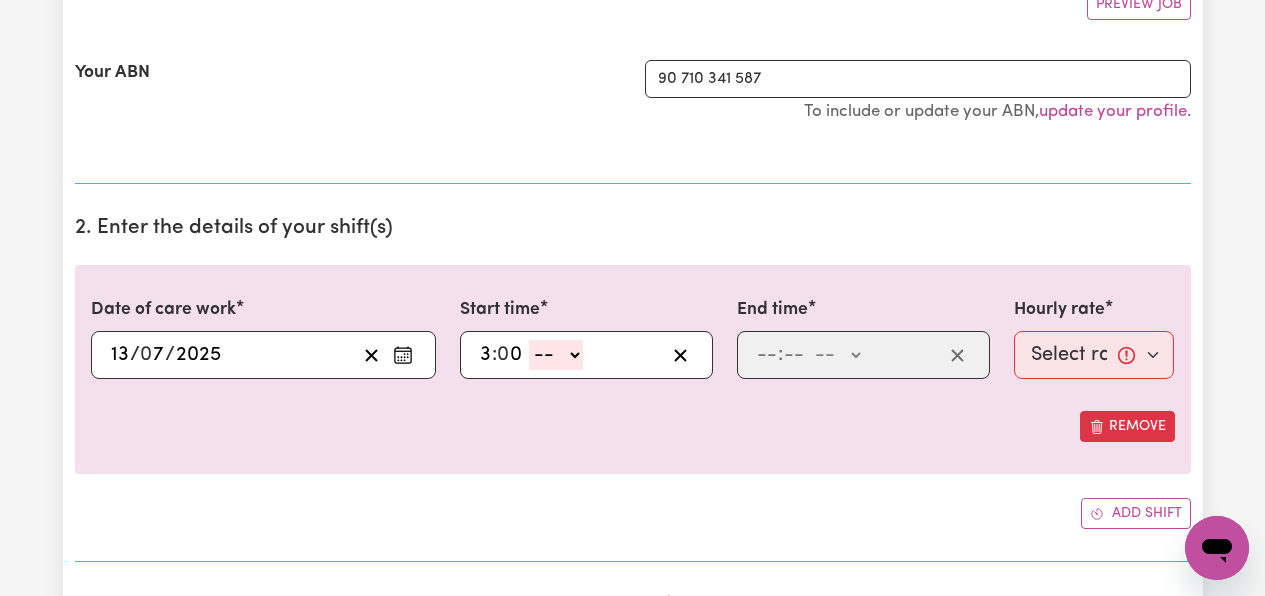 type on "0" 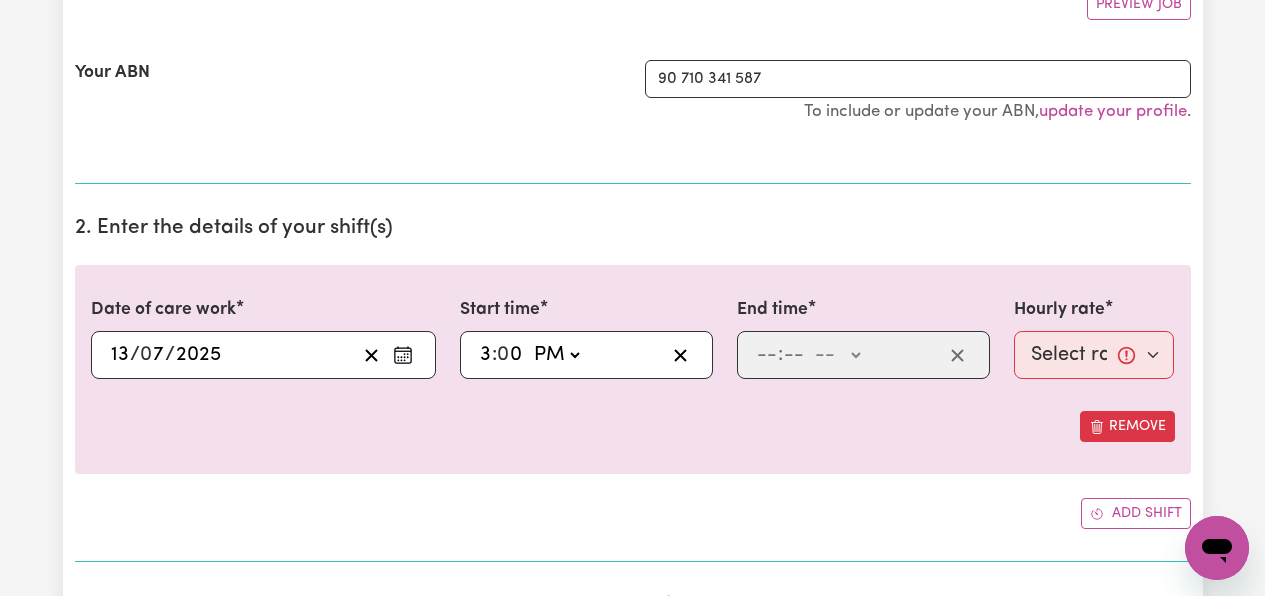 click on "-- AM PM" 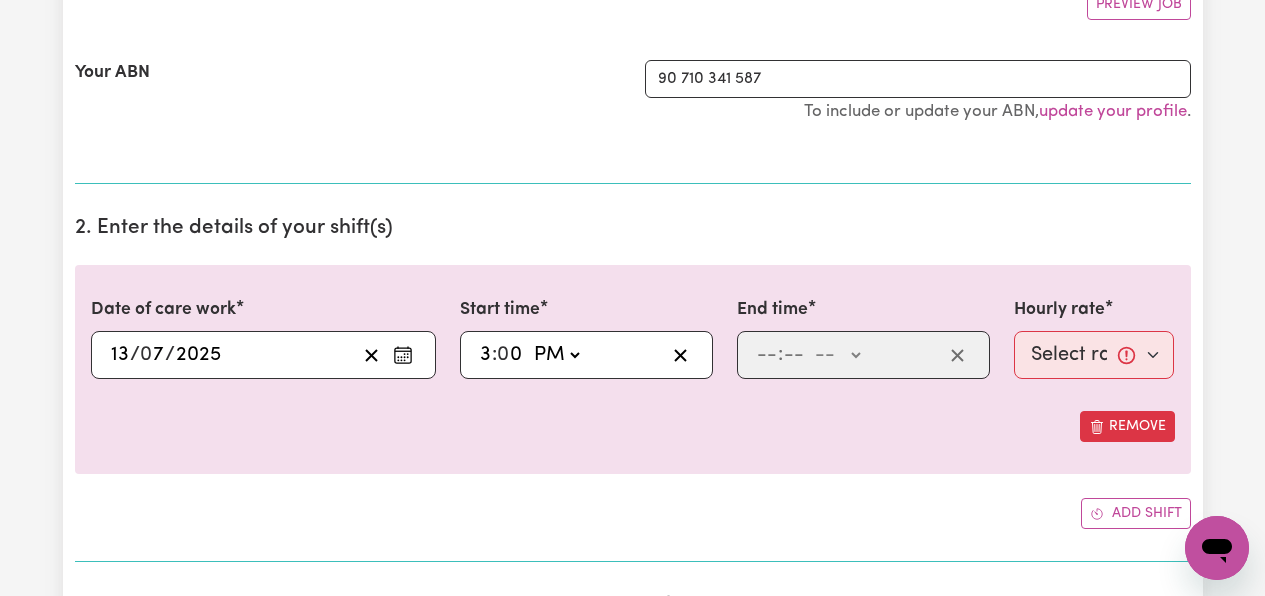 type on "15:00" 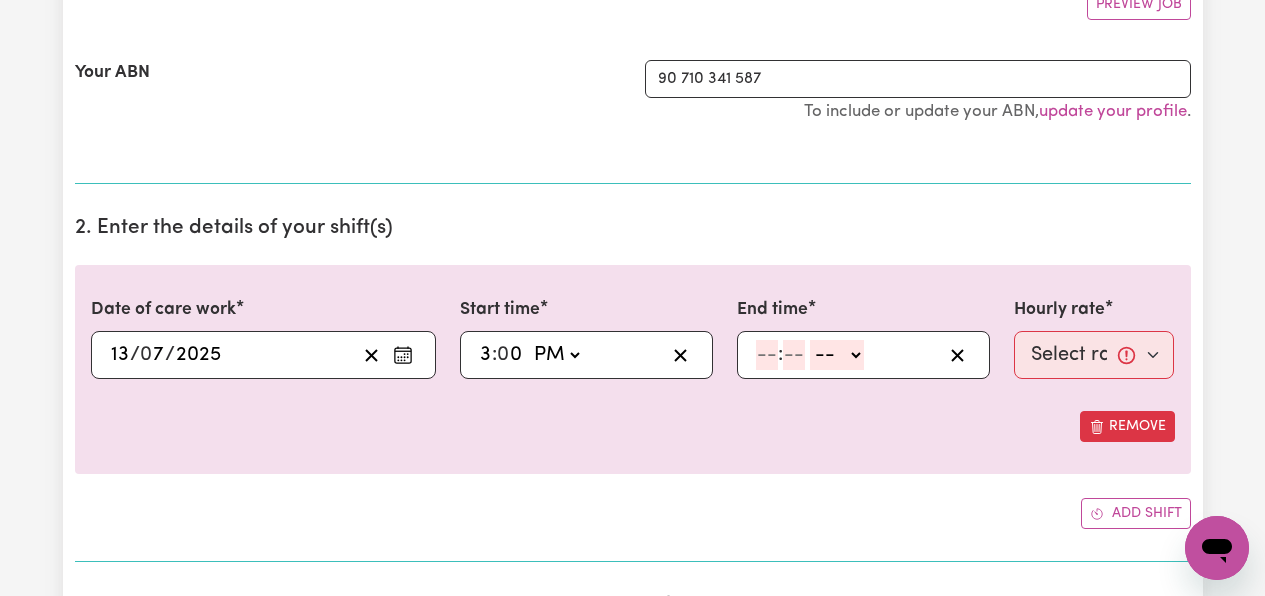 click 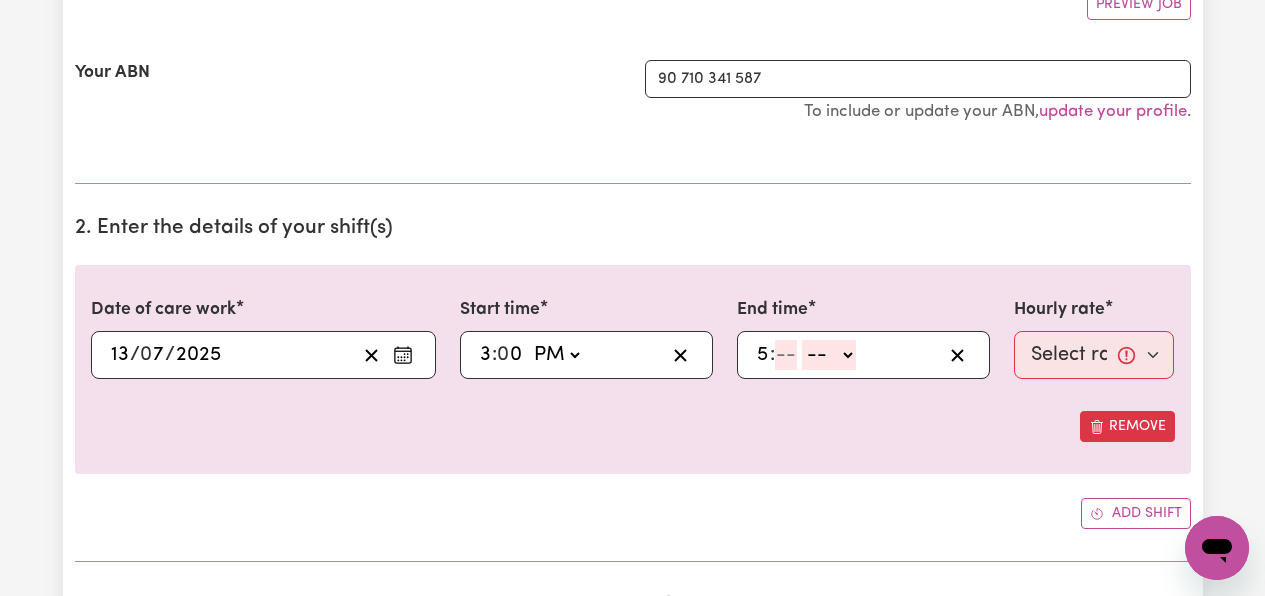 type on "5" 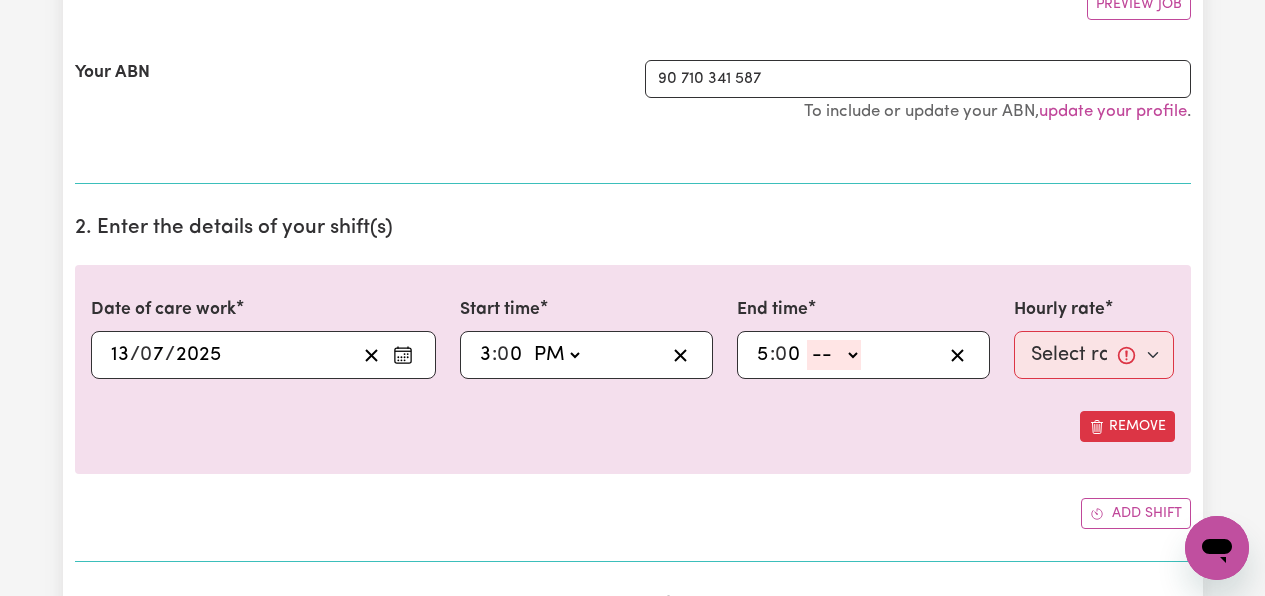 type on "0" 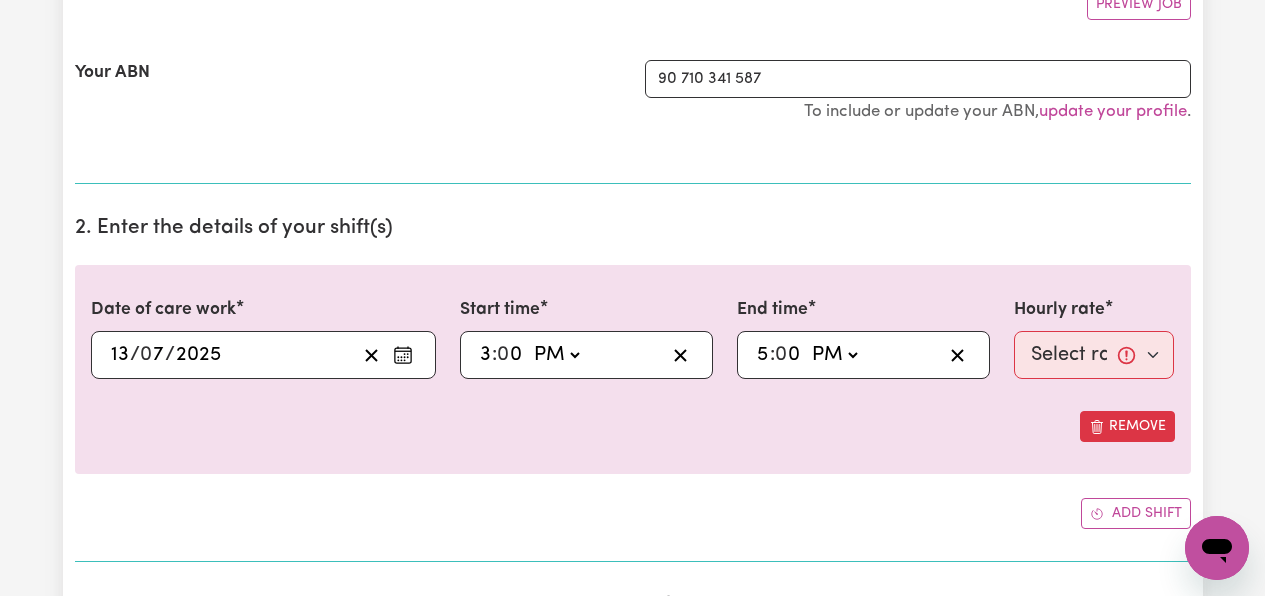 click on "-- AM PM" 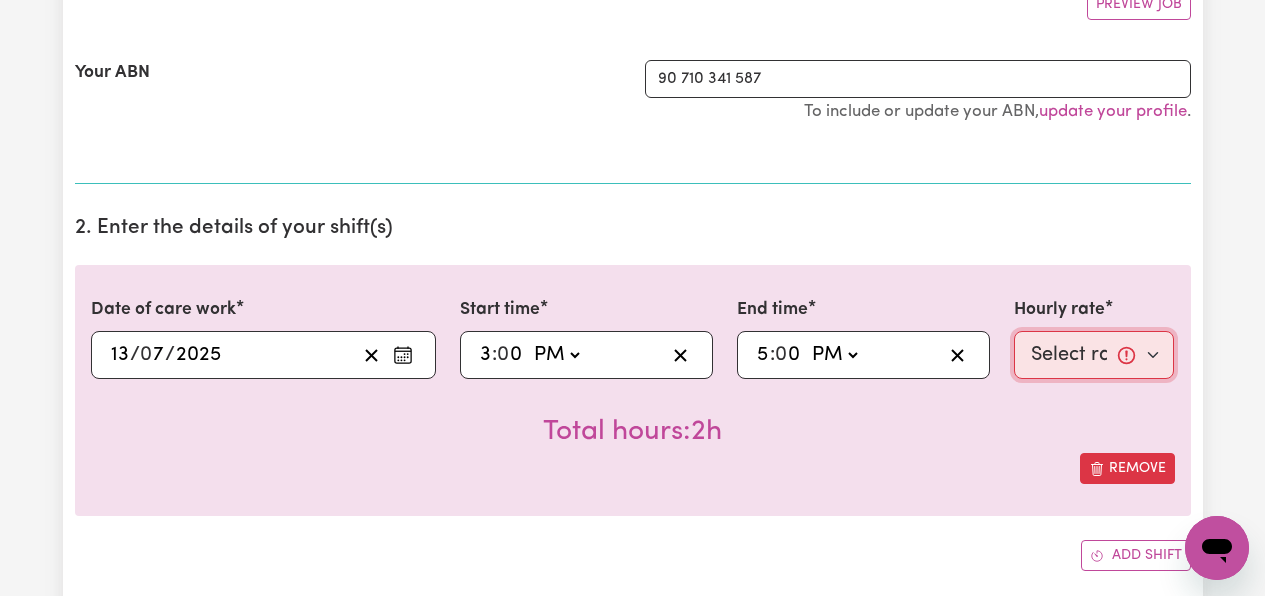 click on "Select rate... $45.00 (Weekday) $70.00 ([DATE]) $70.00 (Public Holiday)" at bounding box center (1094, 355) 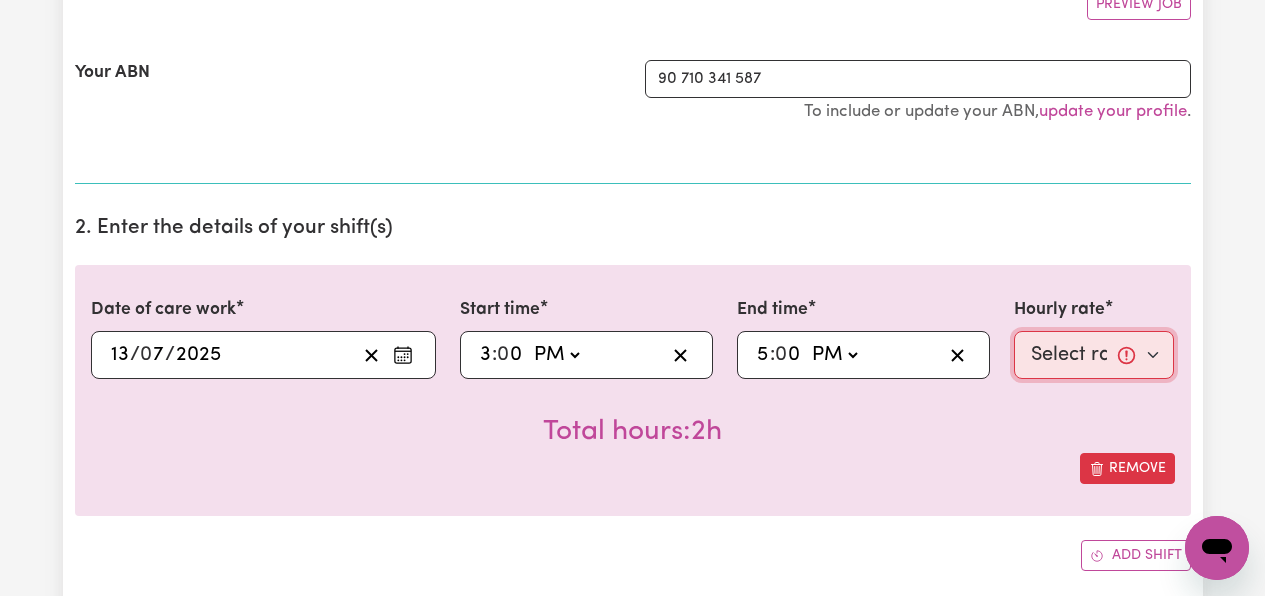 select on "70-[DATE]" 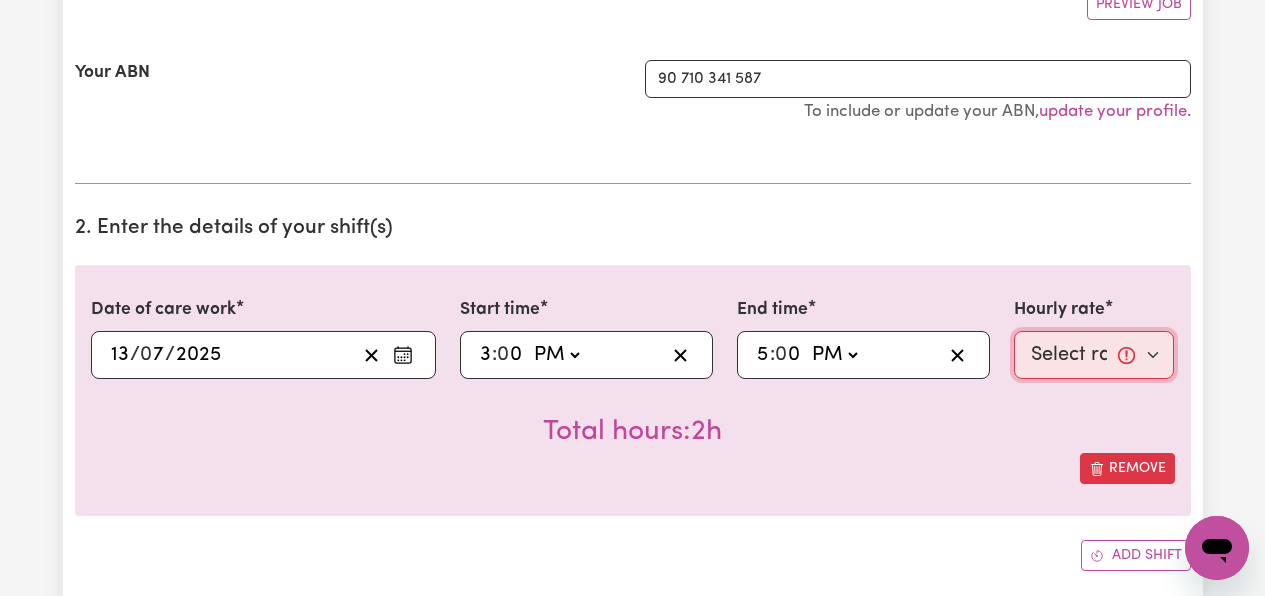 click on "Select rate... $45.00 (Weekday) $70.00 ([DATE]) $70.00 (Public Holiday)" at bounding box center [1094, 355] 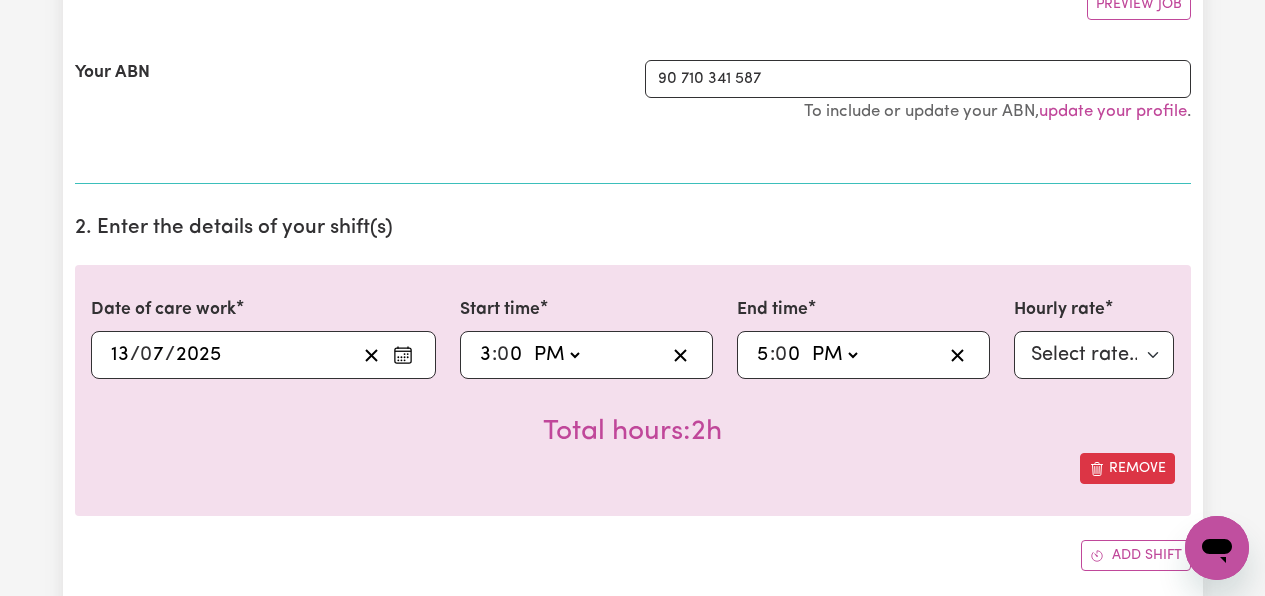 click on "Remove" at bounding box center [633, 468] 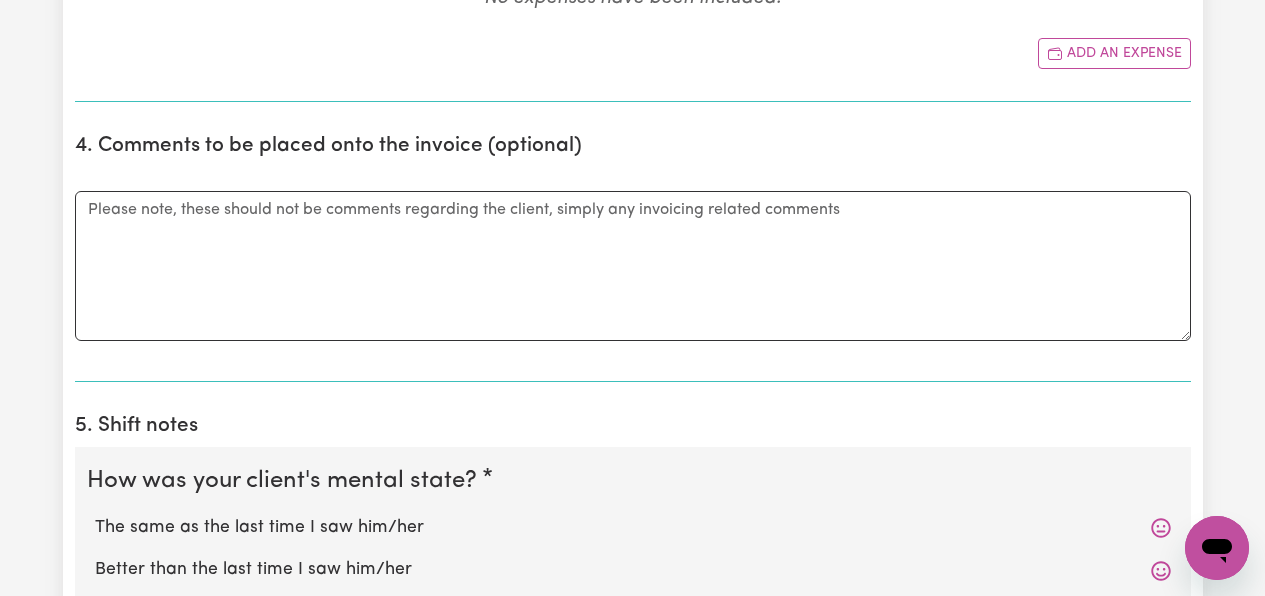 scroll, scrollTop: 1300, scrollLeft: 0, axis: vertical 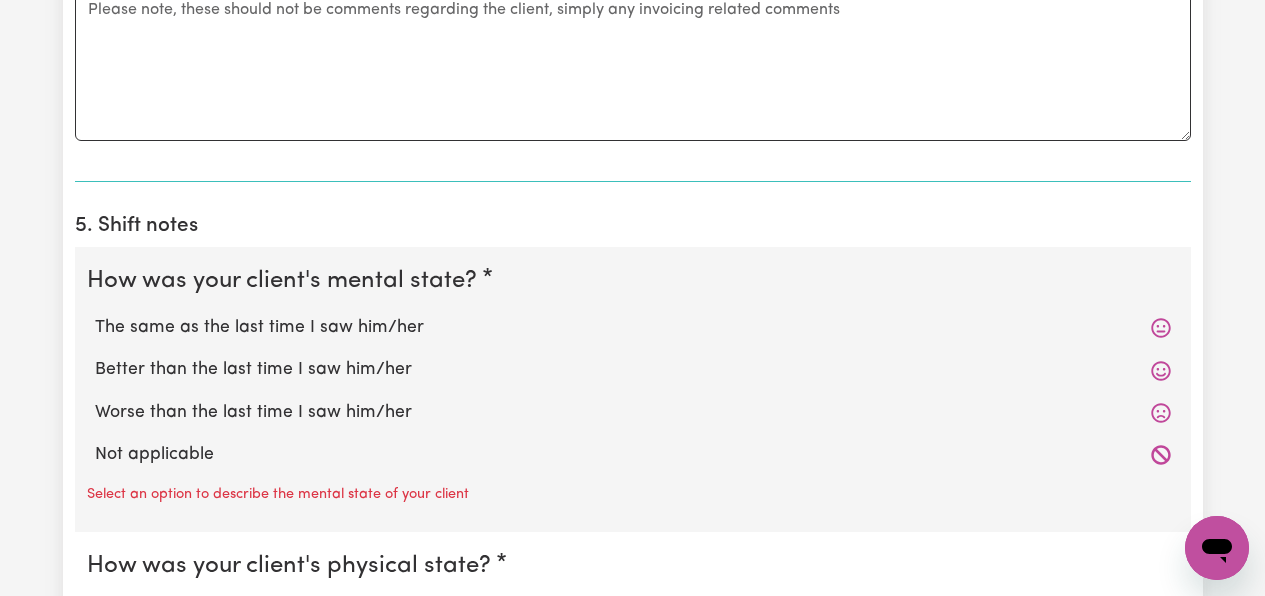click on "Better than the last time I saw him/her" at bounding box center [633, 370] 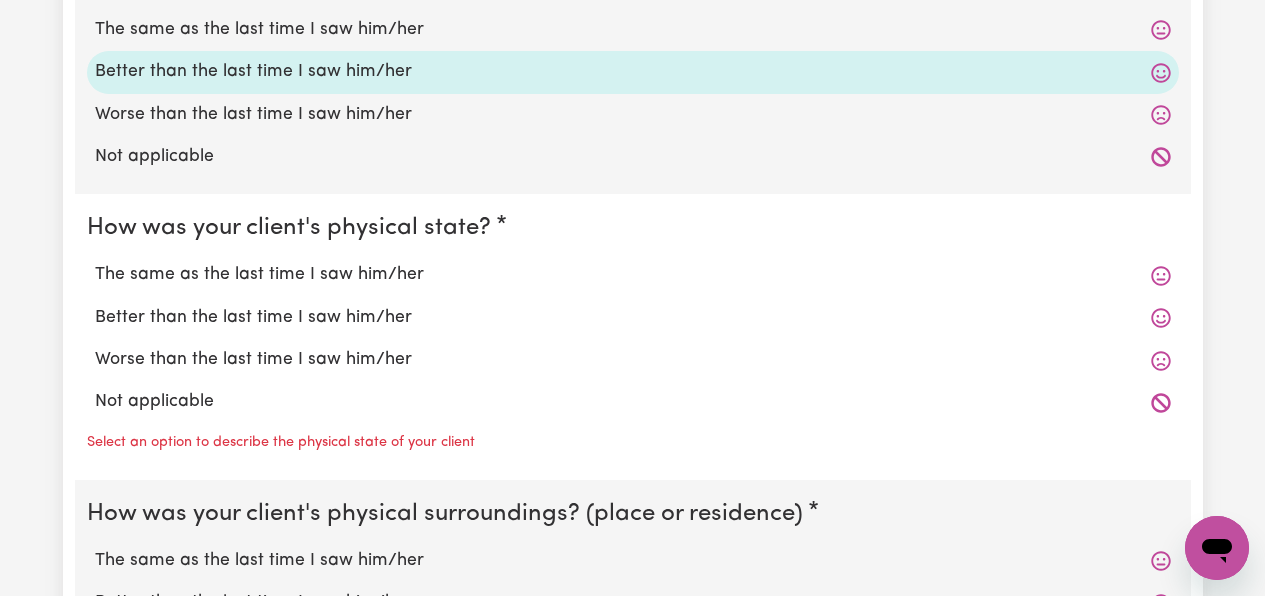 scroll, scrollTop: 1600, scrollLeft: 0, axis: vertical 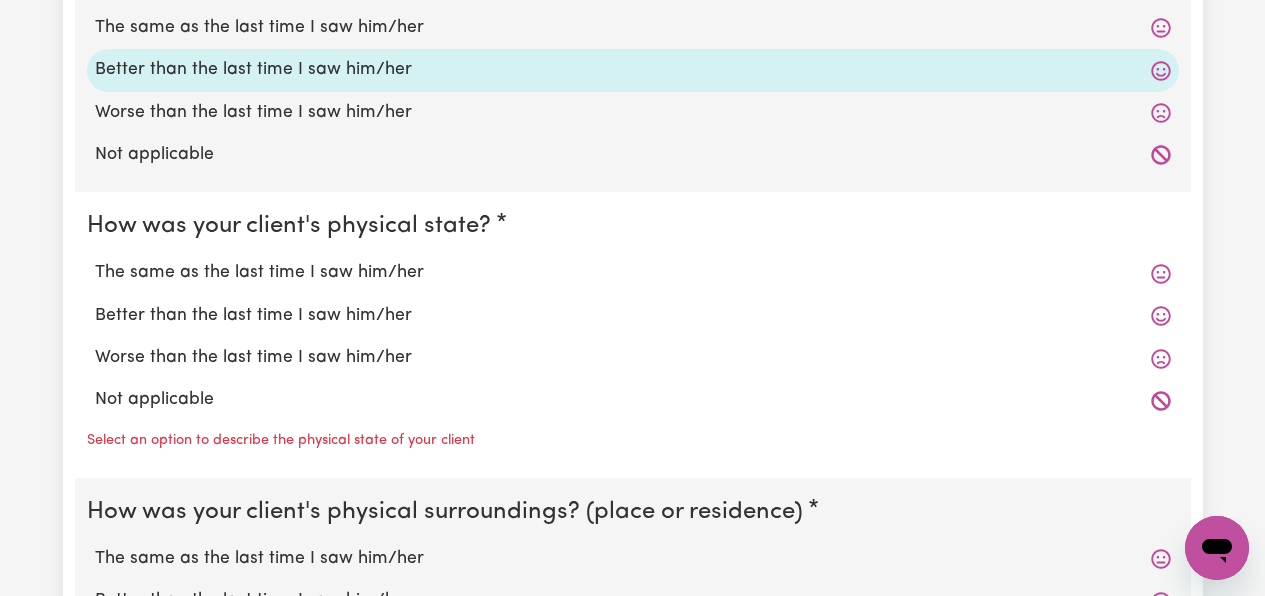click on "Better than the last time I saw him/her" at bounding box center (633, 316) 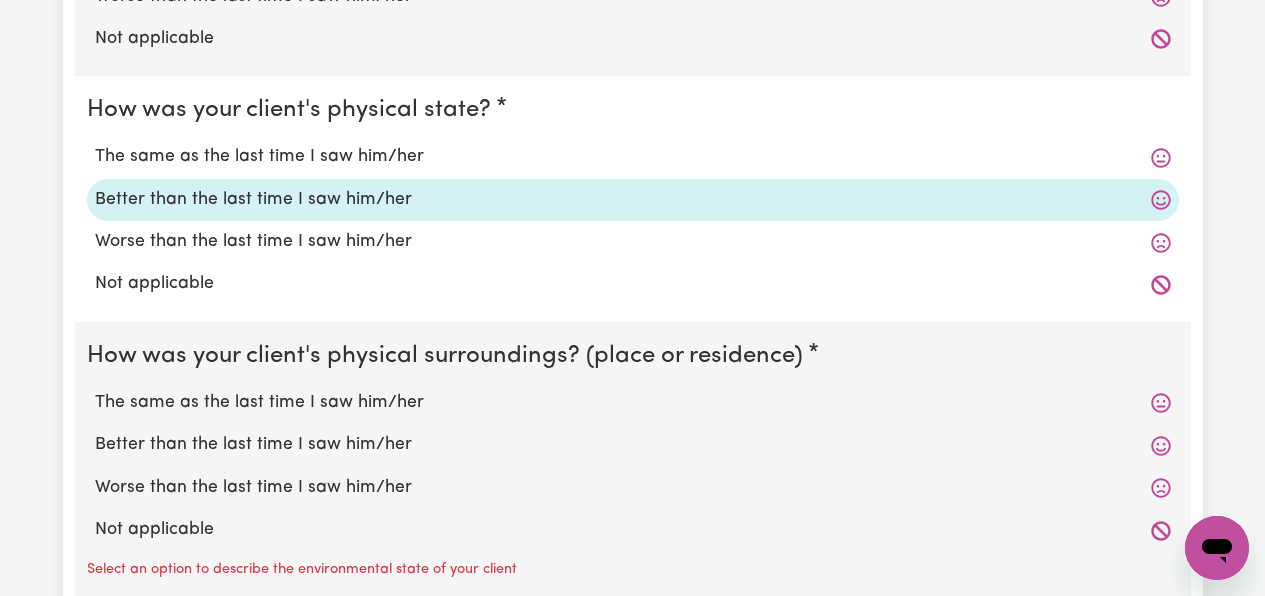 scroll, scrollTop: 1900, scrollLeft: 0, axis: vertical 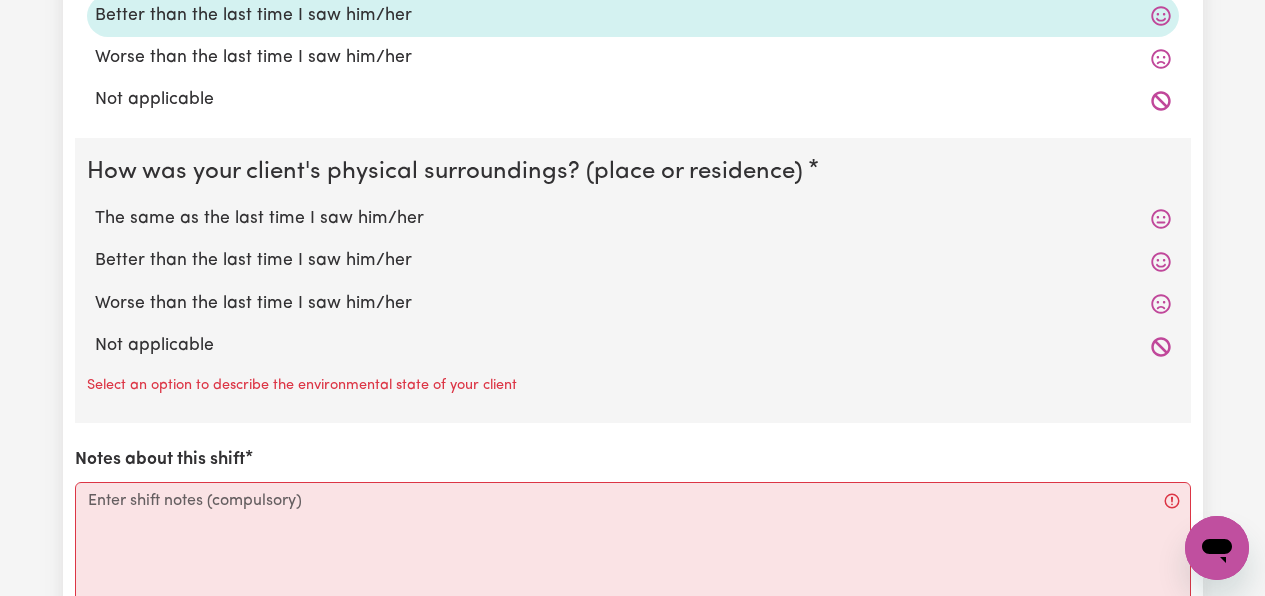 click on "The same as the last time I saw him/her" at bounding box center (633, 219) 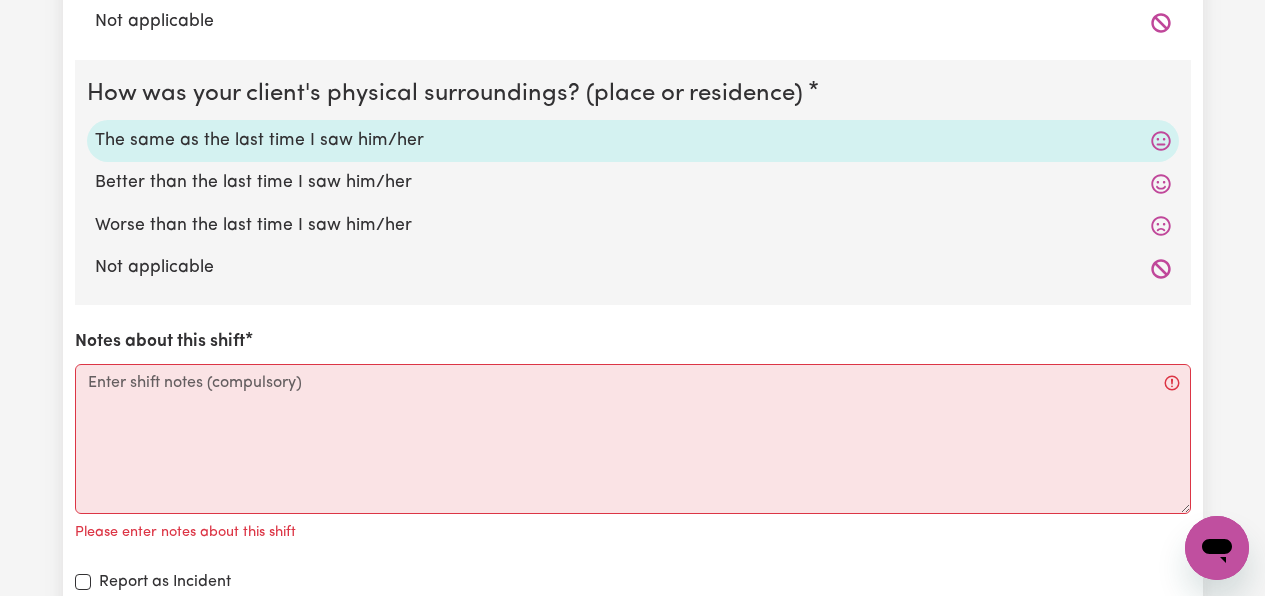 scroll, scrollTop: 2000, scrollLeft: 0, axis: vertical 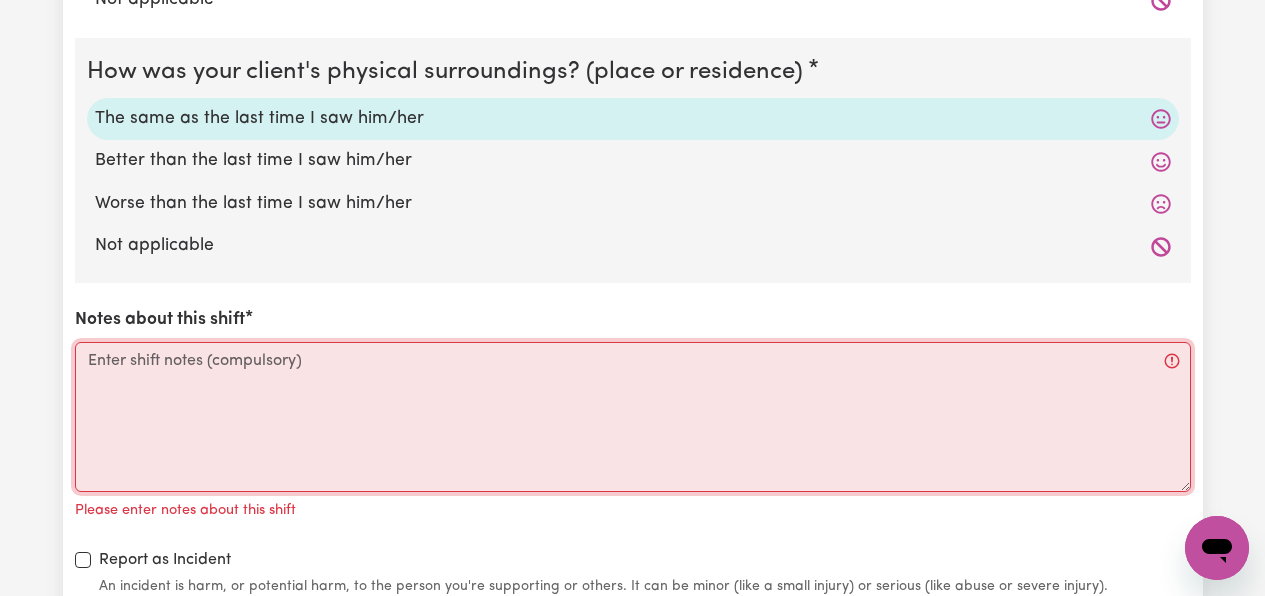 click on "Notes about this shift" at bounding box center [633, 417] 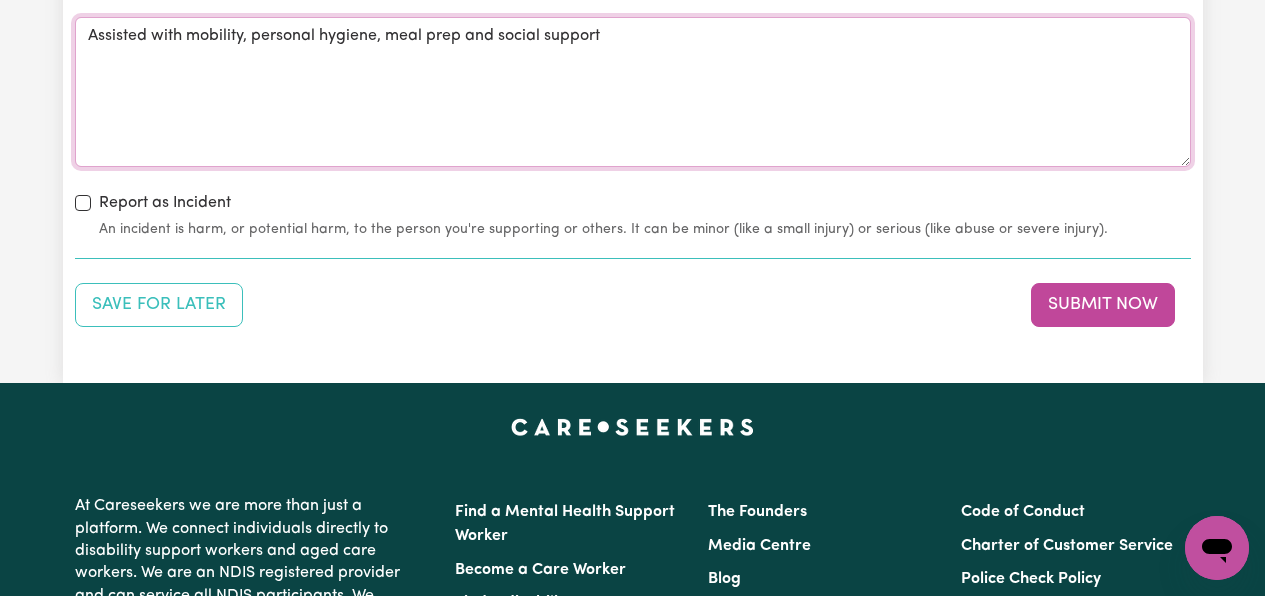 scroll, scrollTop: 2400, scrollLeft: 0, axis: vertical 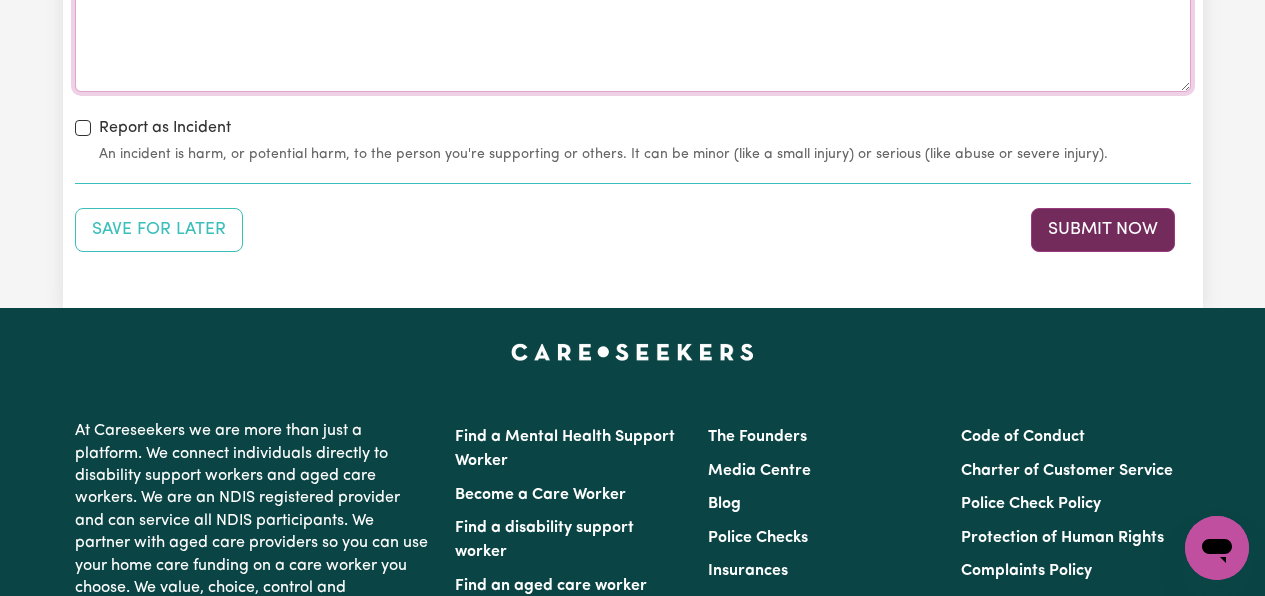 type on "Assisted with mobility, personal hygiene, meal prep and social support" 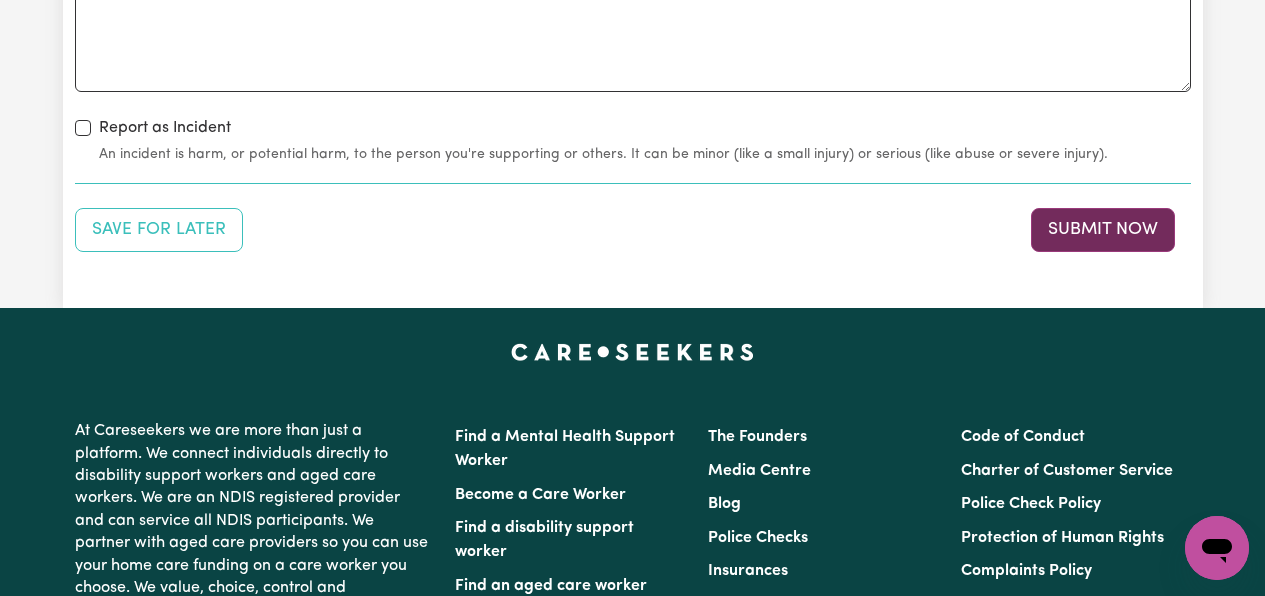 click on "Submit Now" at bounding box center [1103, 230] 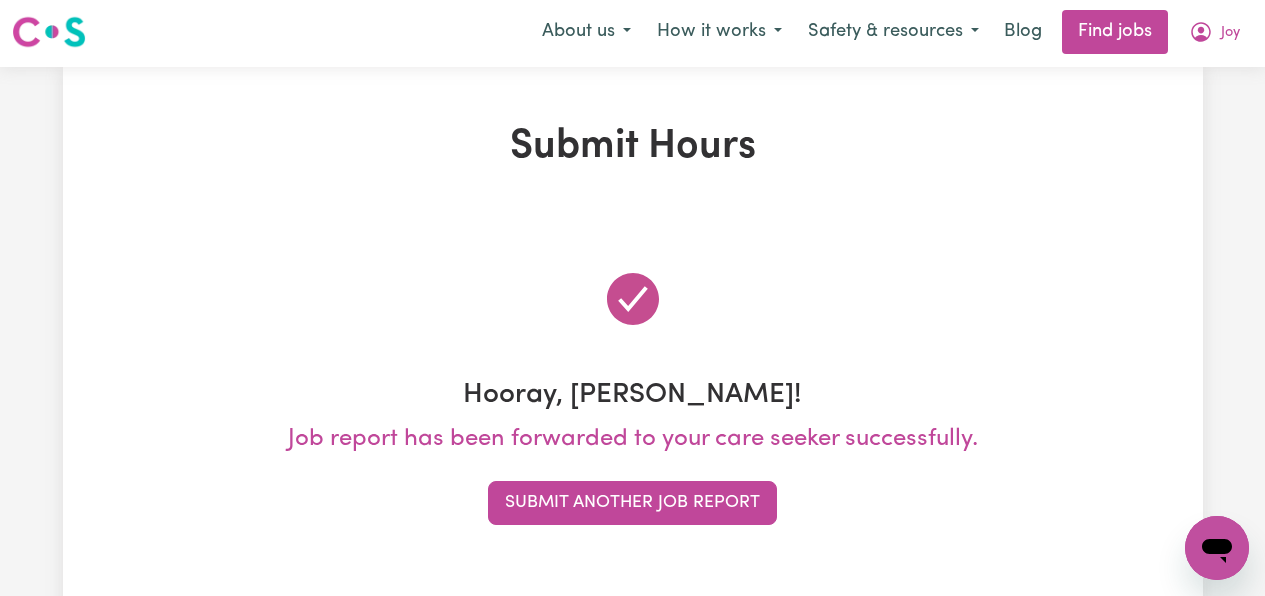 scroll, scrollTop: 0, scrollLeft: 0, axis: both 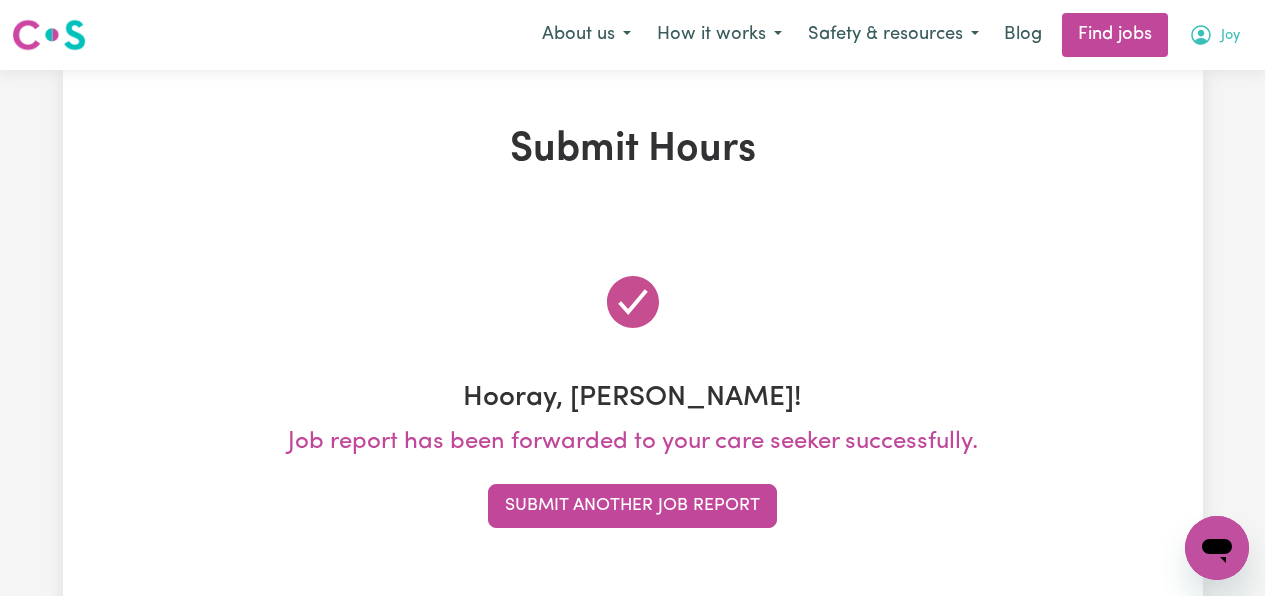 click 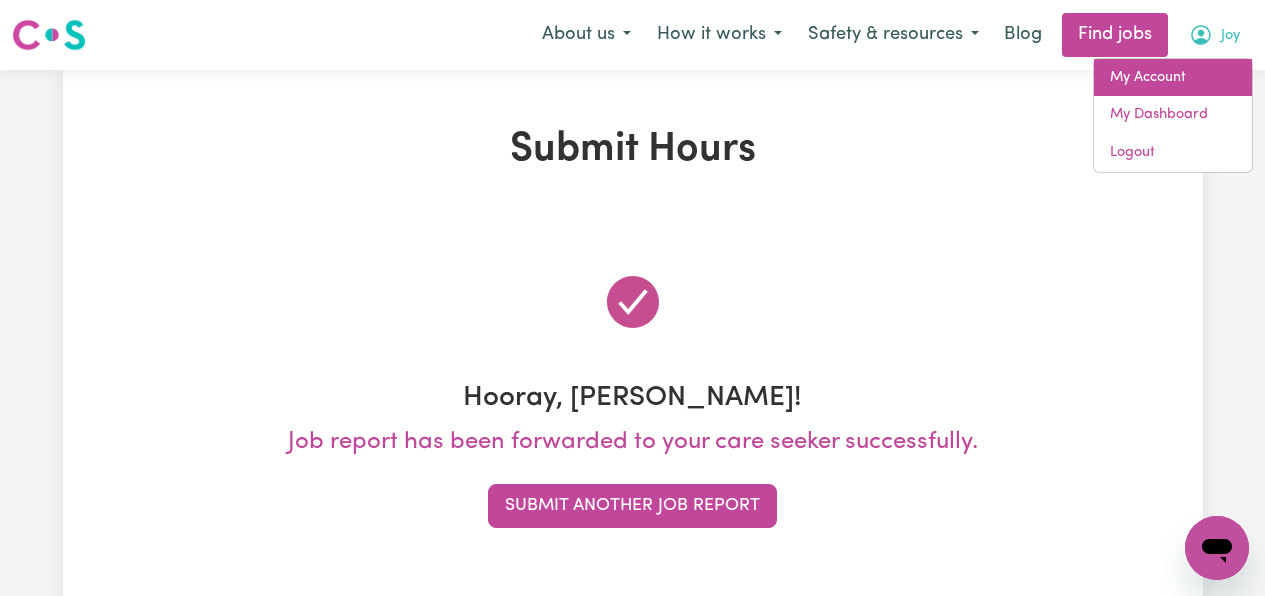 click on "My Account" at bounding box center (1173, 78) 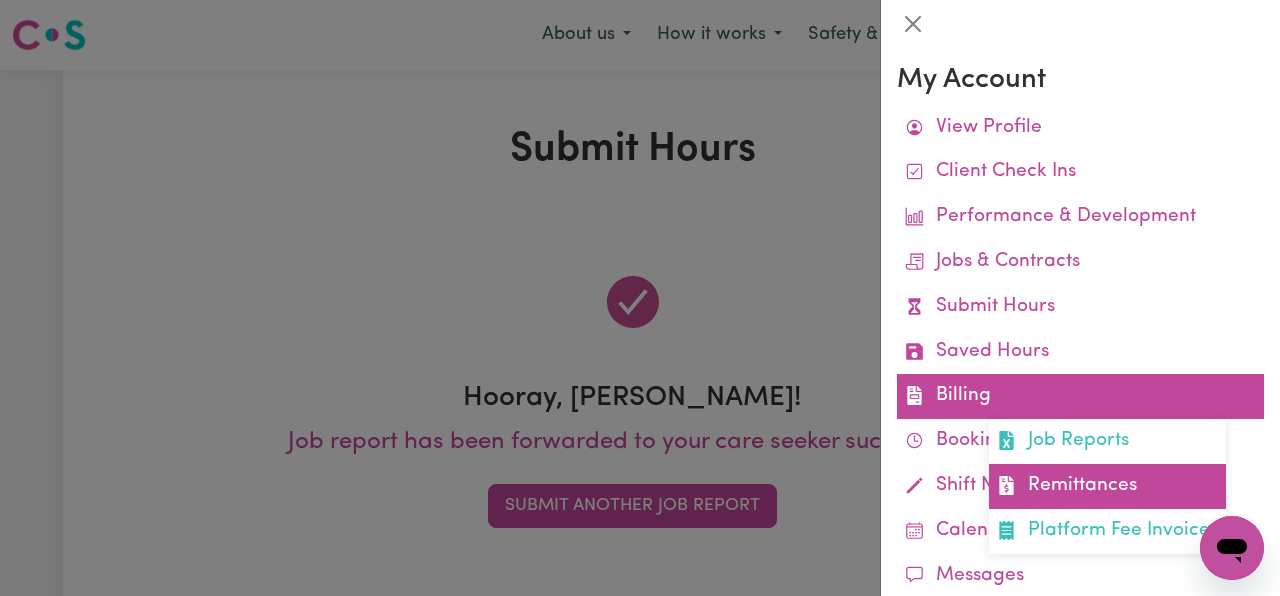 click on "Remittances" at bounding box center (1107, 486) 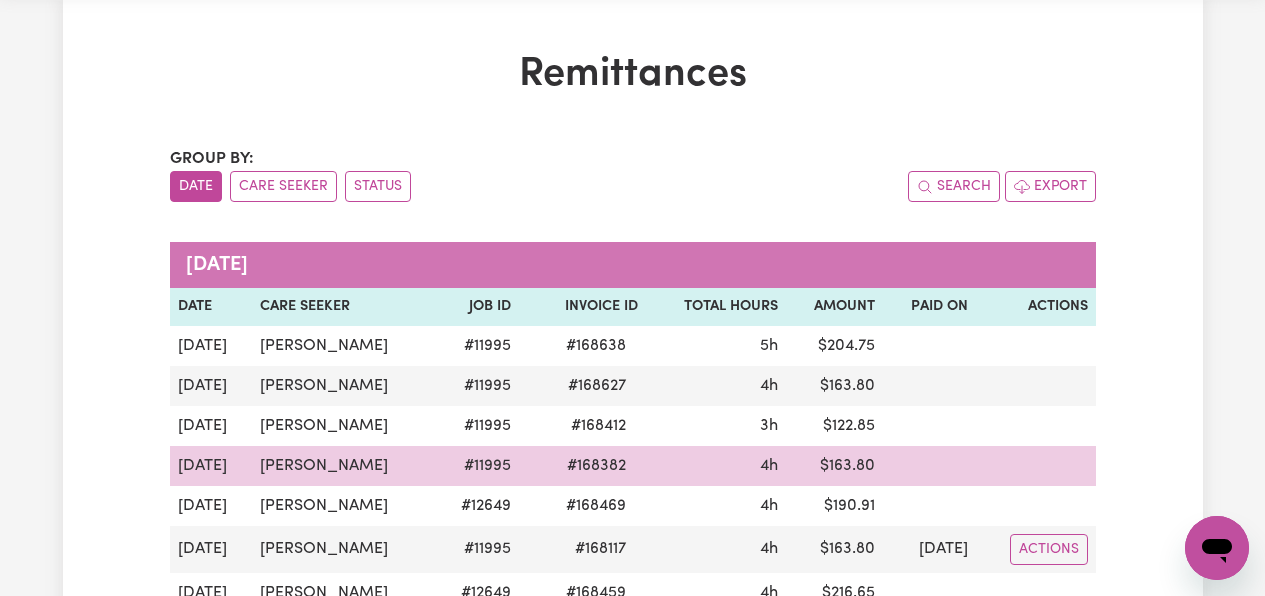 scroll, scrollTop: 0, scrollLeft: 0, axis: both 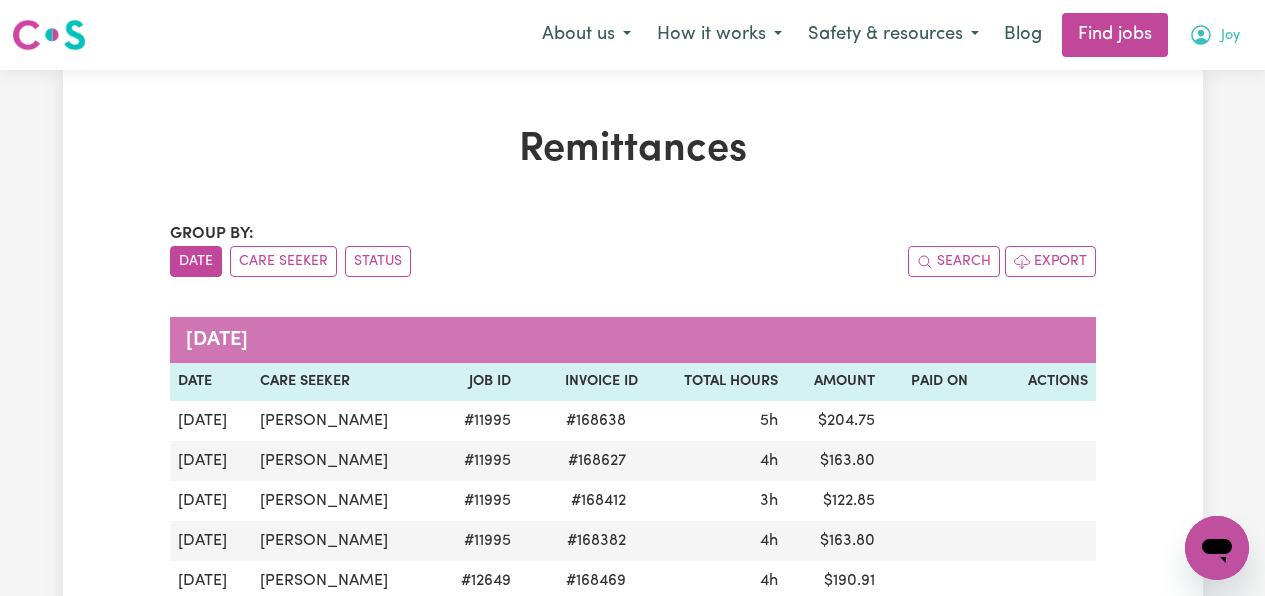 click 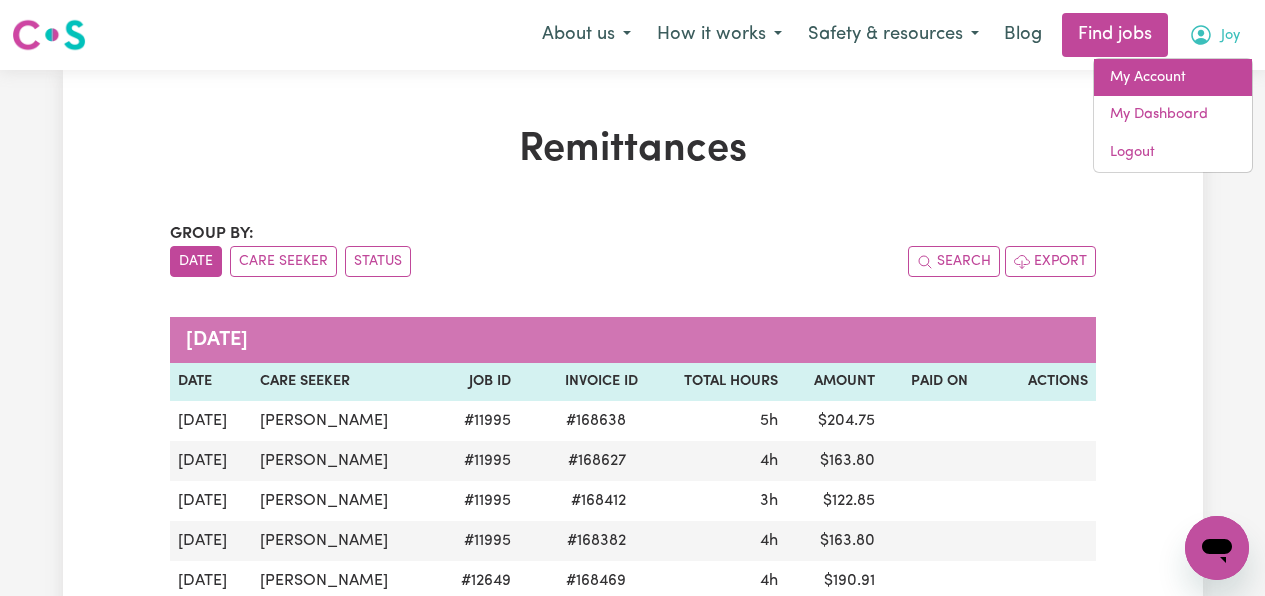 click on "My Account" at bounding box center [1173, 78] 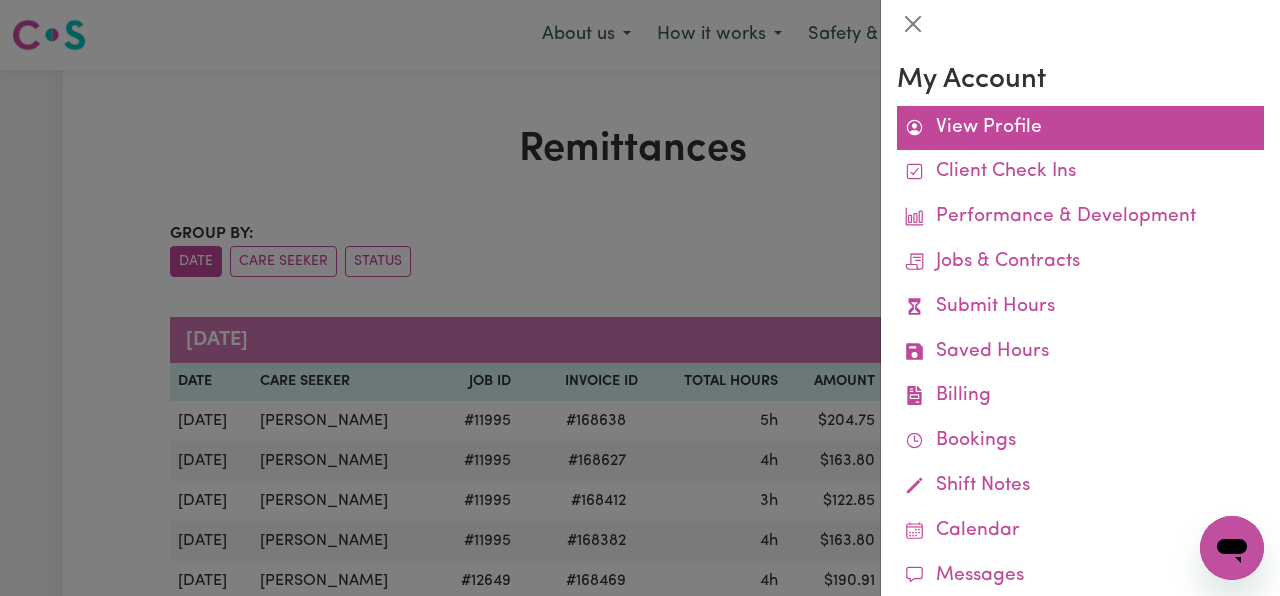 click on "View Profile" at bounding box center (1080, 128) 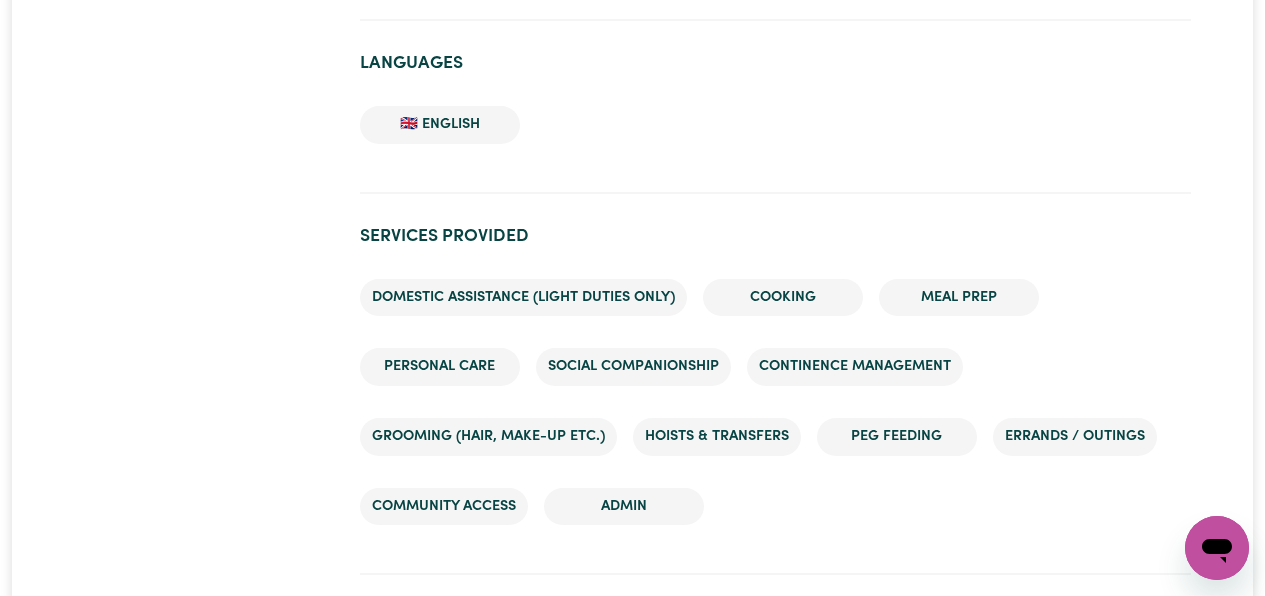 scroll, scrollTop: 900, scrollLeft: 0, axis: vertical 